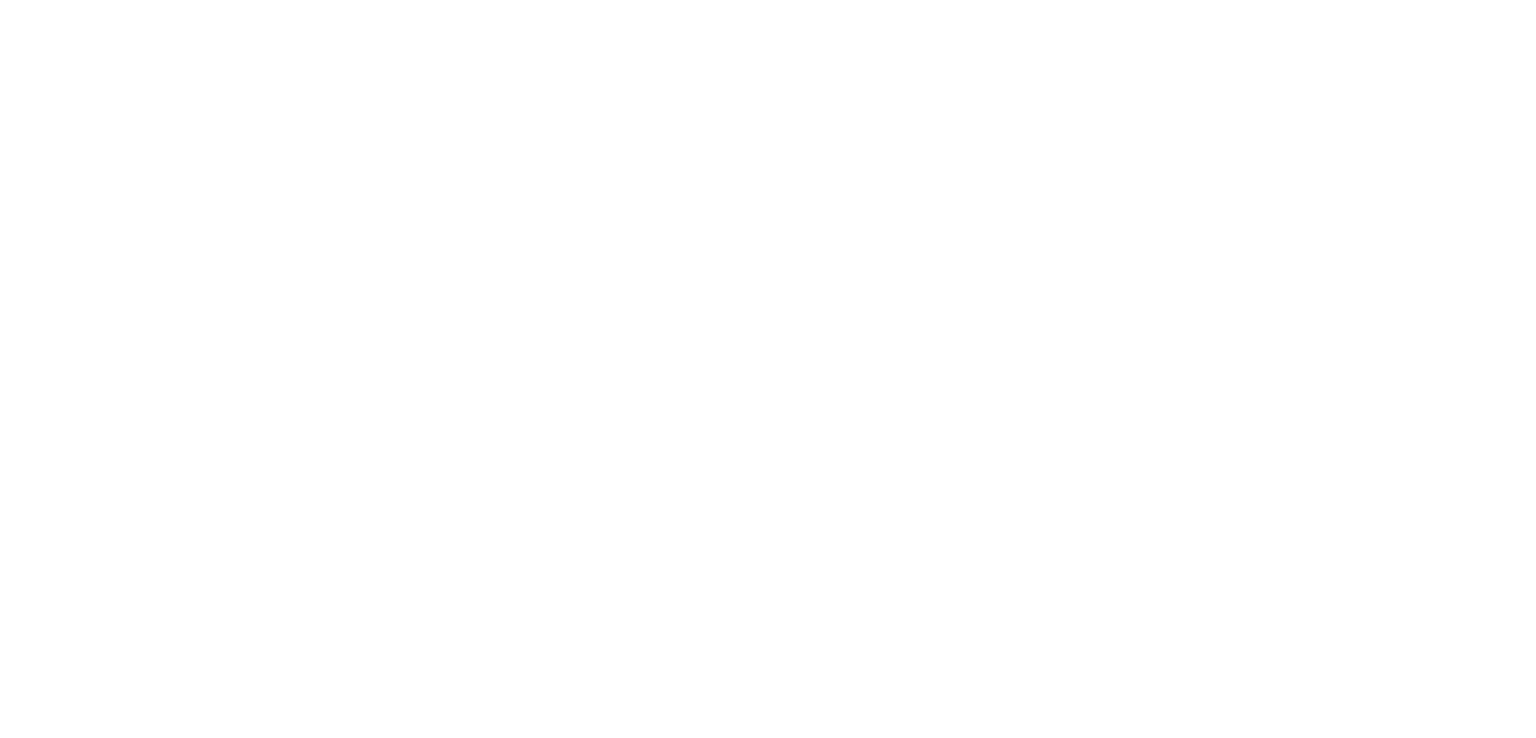 scroll, scrollTop: 0, scrollLeft: 0, axis: both 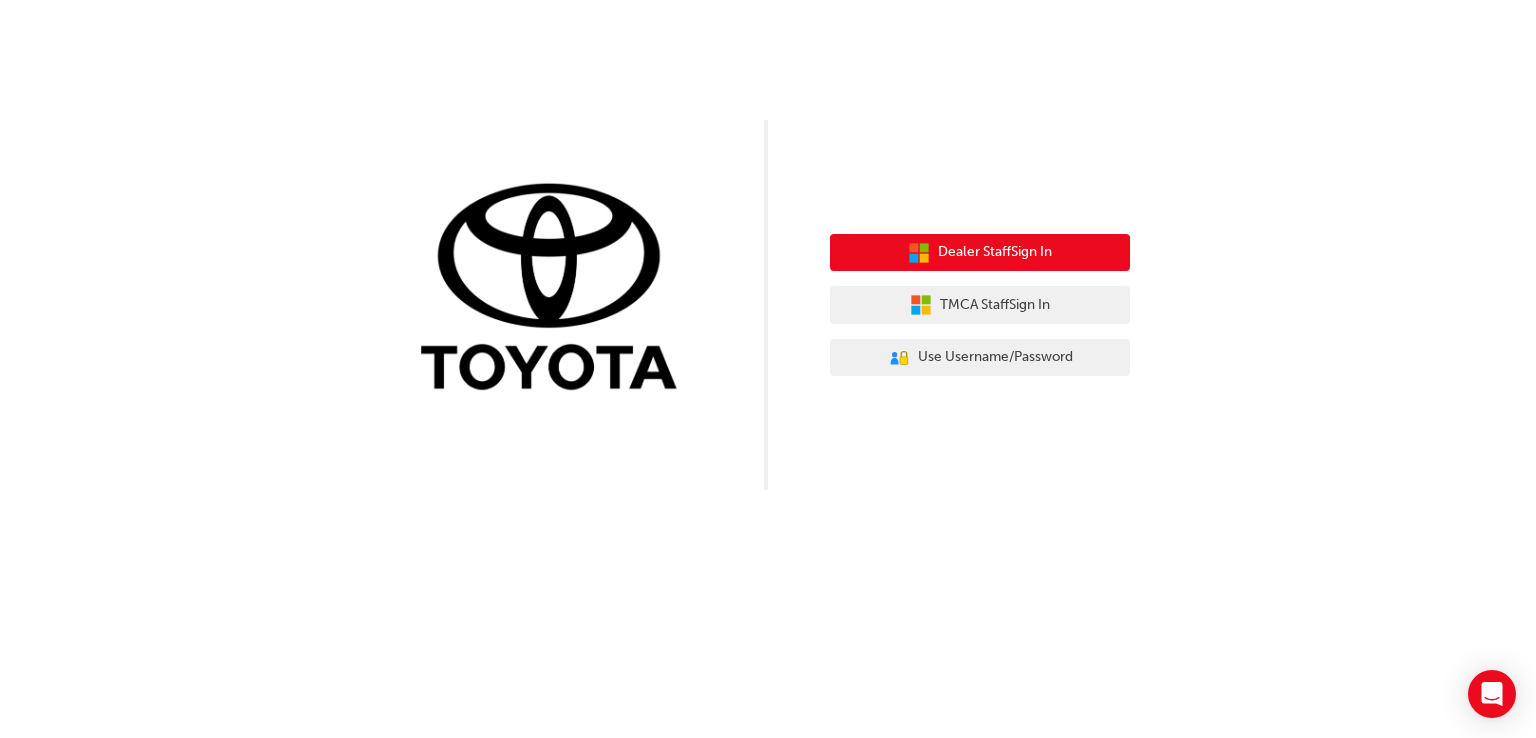 click on "Dealer Staff  Sign In" at bounding box center (995, 252) 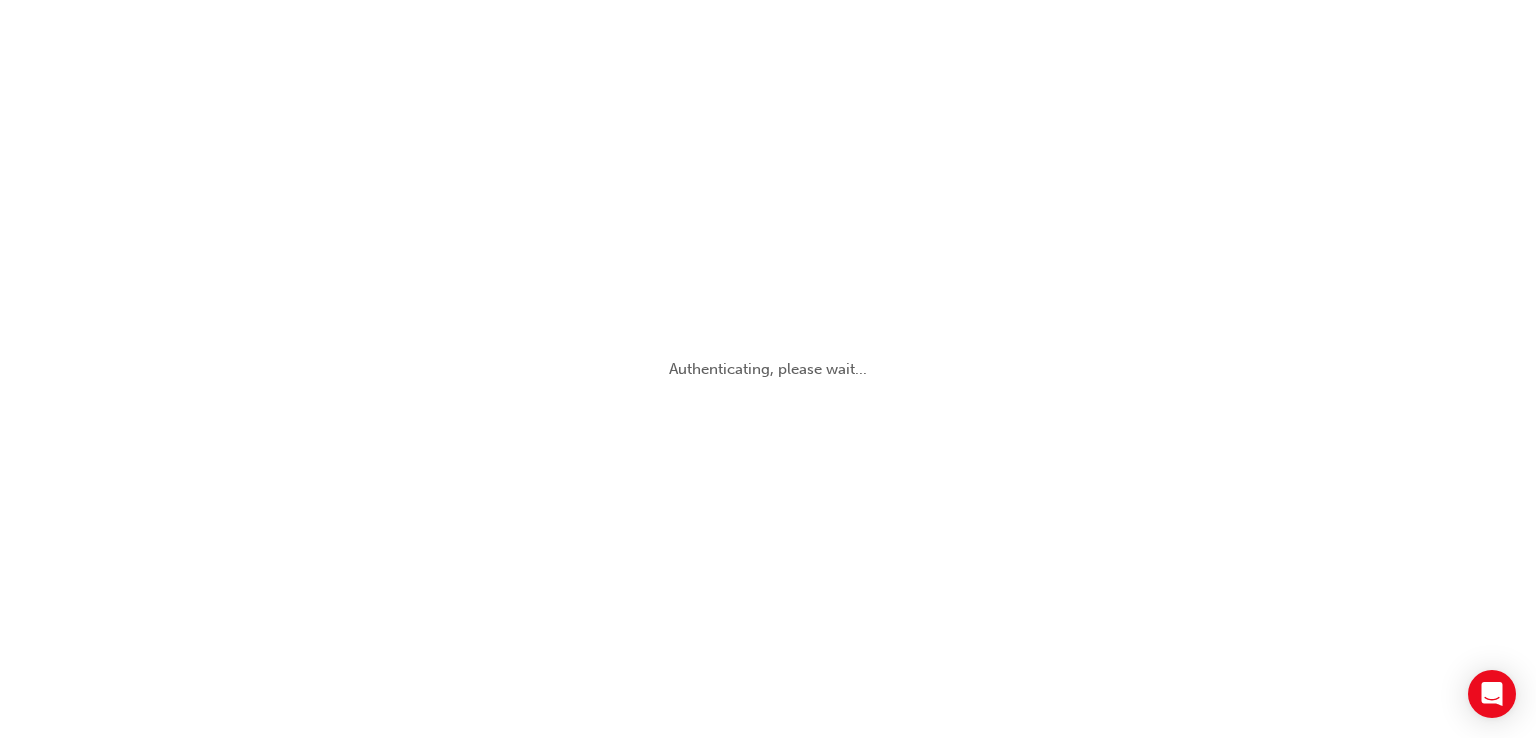 scroll, scrollTop: 0, scrollLeft: 0, axis: both 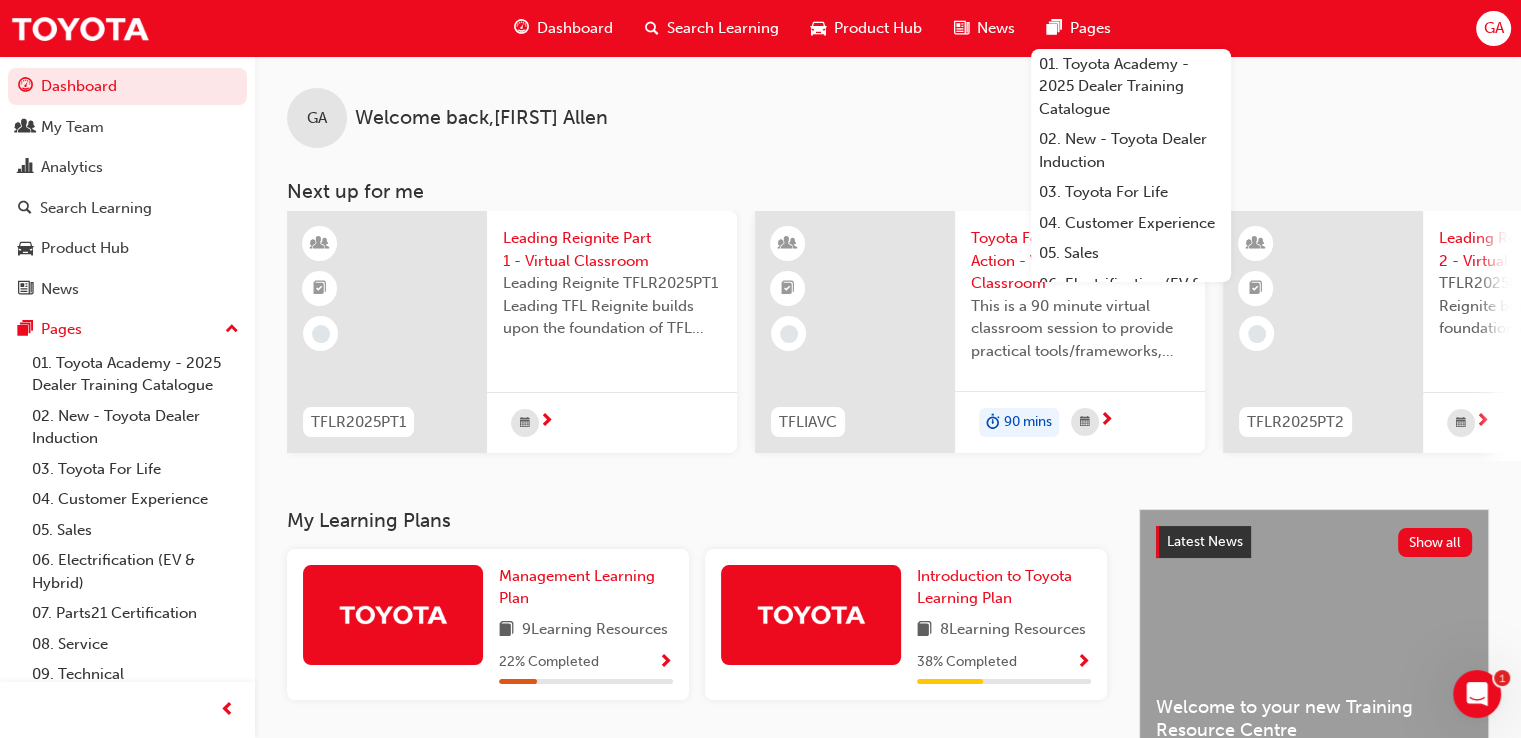 click on "Search Learning" at bounding box center (723, 28) 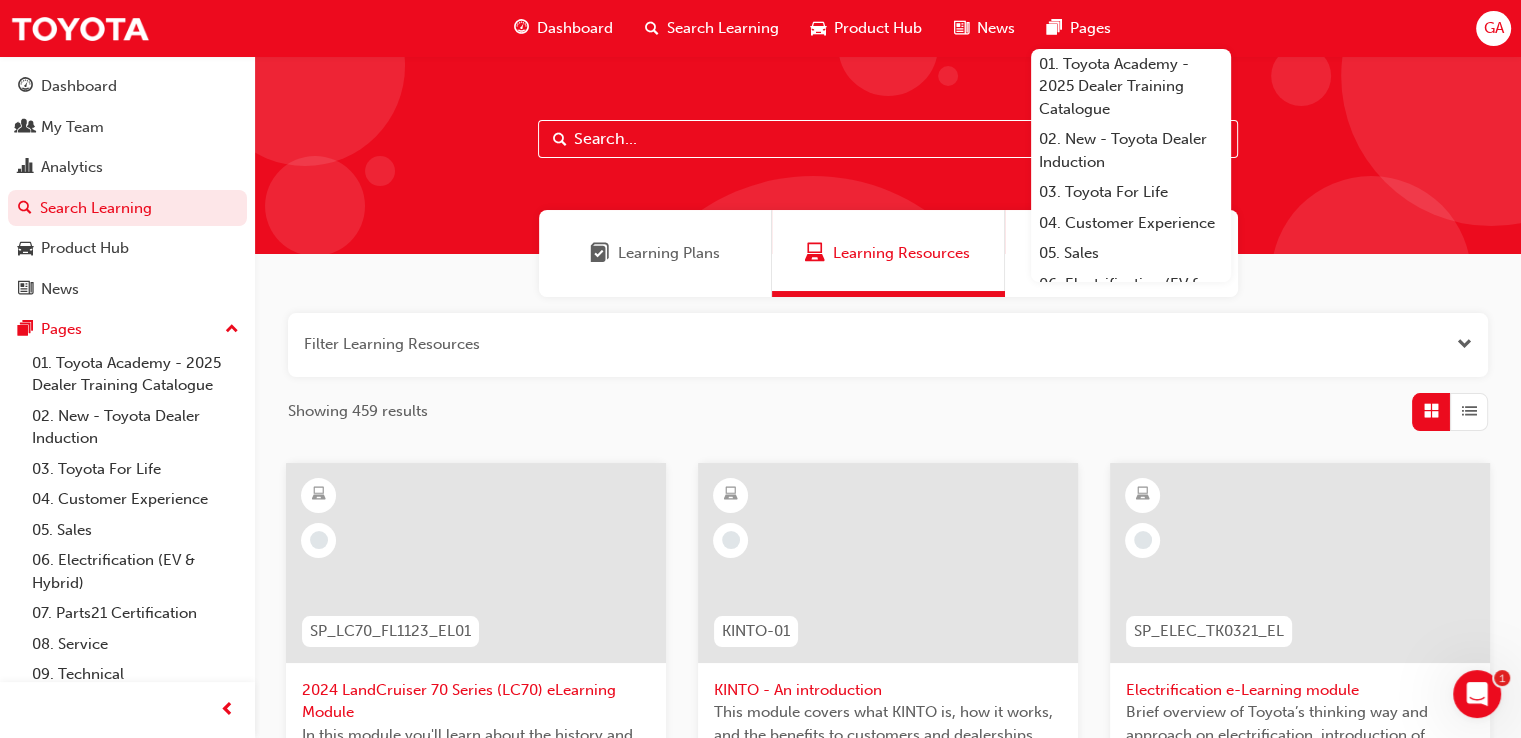click at bounding box center (888, 139) 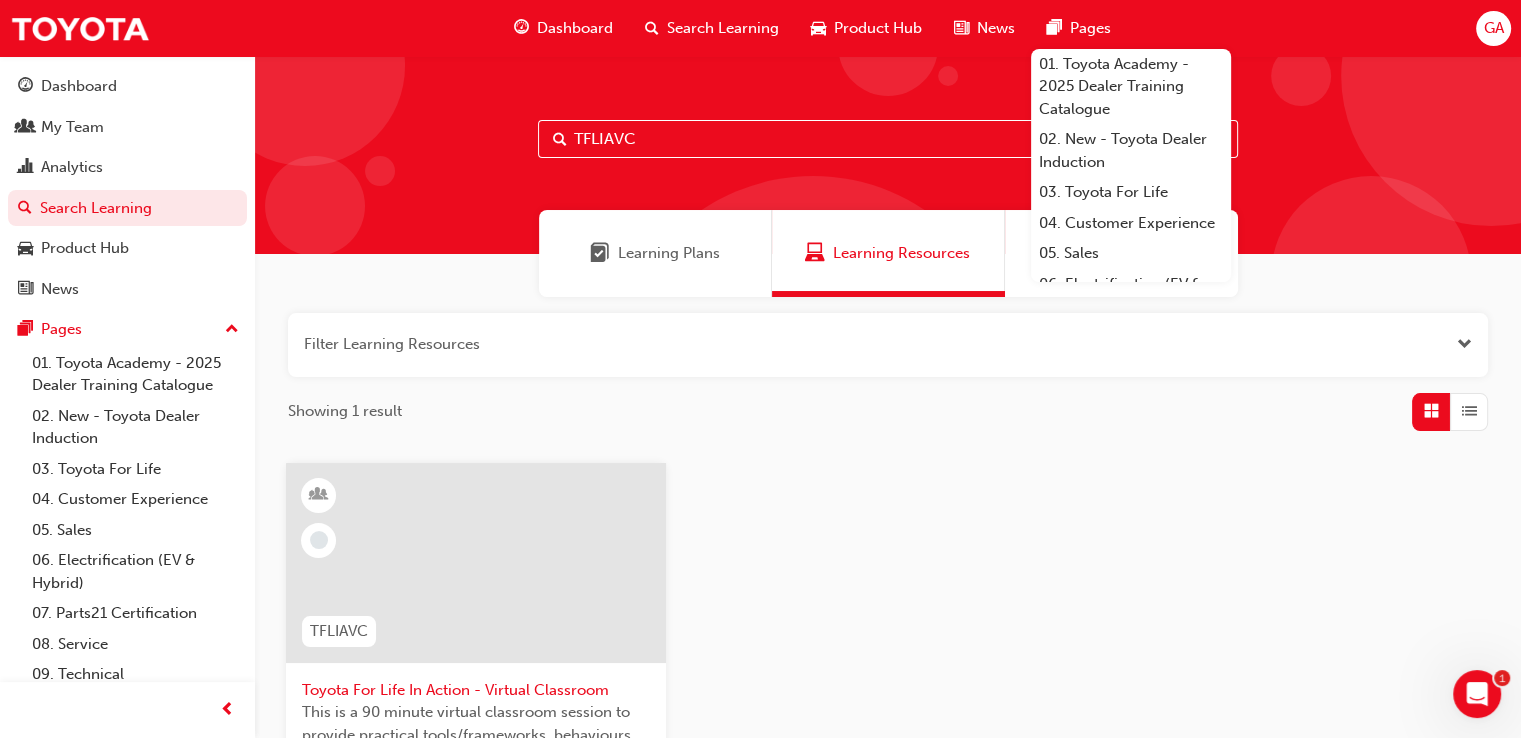 type on "TFLIAVC" 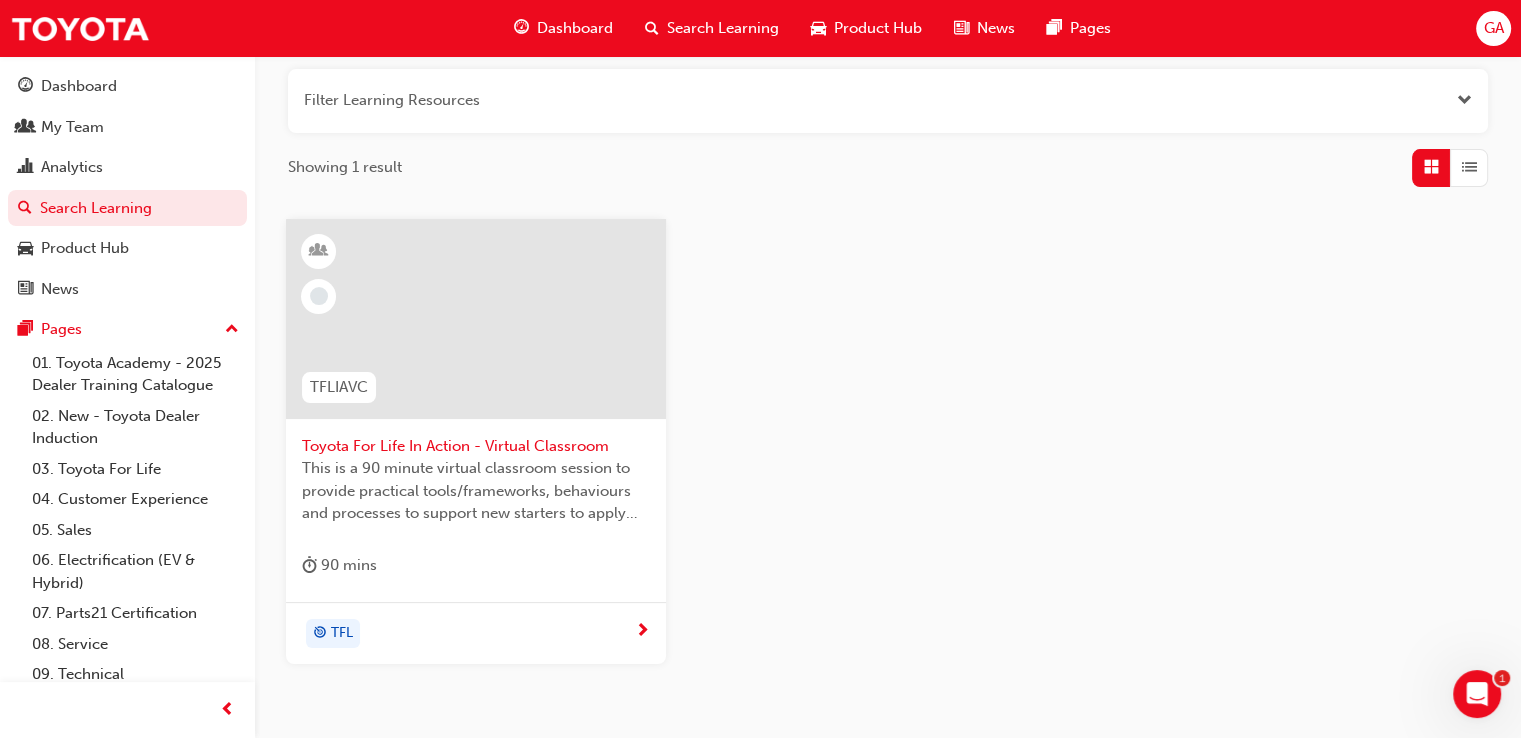 scroll, scrollTop: 300, scrollLeft: 0, axis: vertical 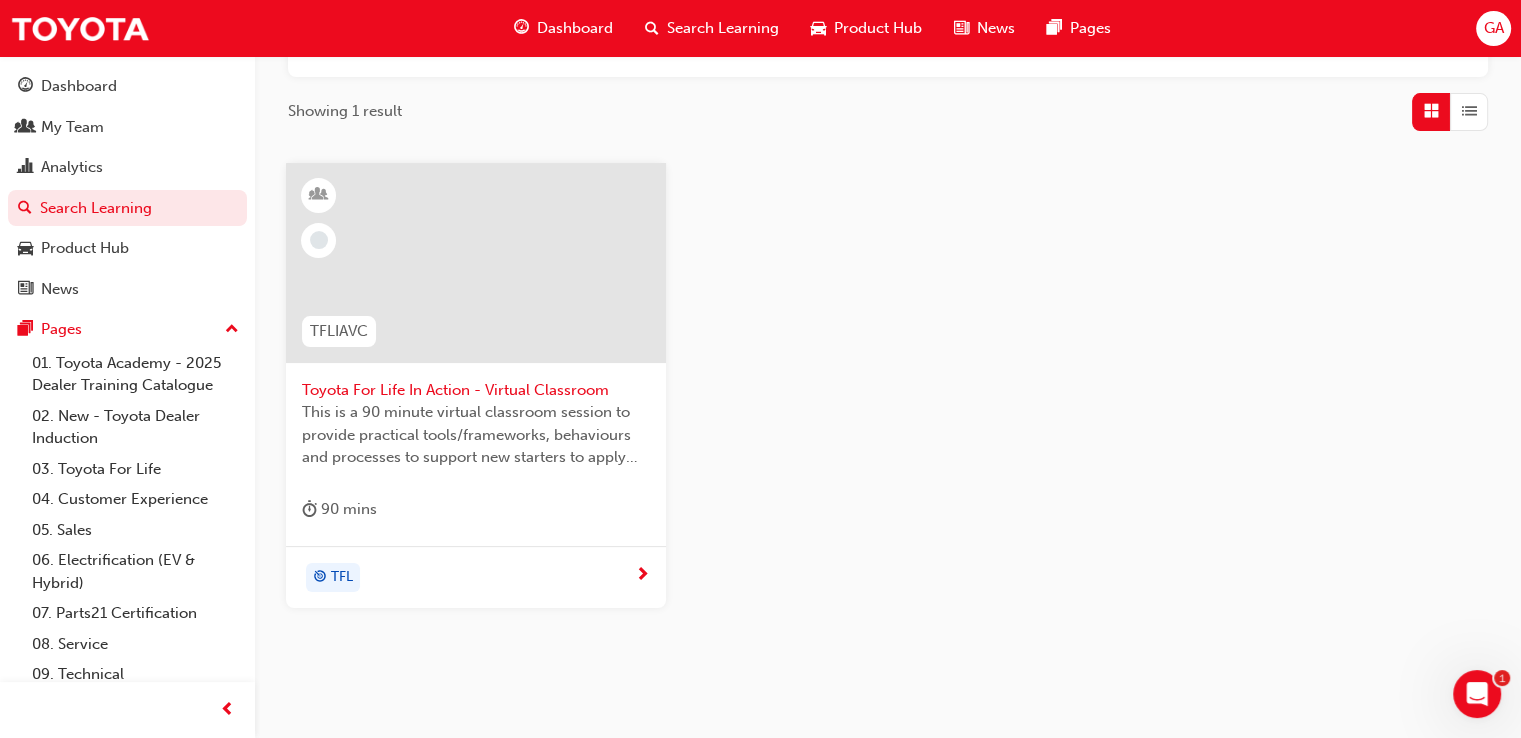 click on "TFL" at bounding box center (342, 577) 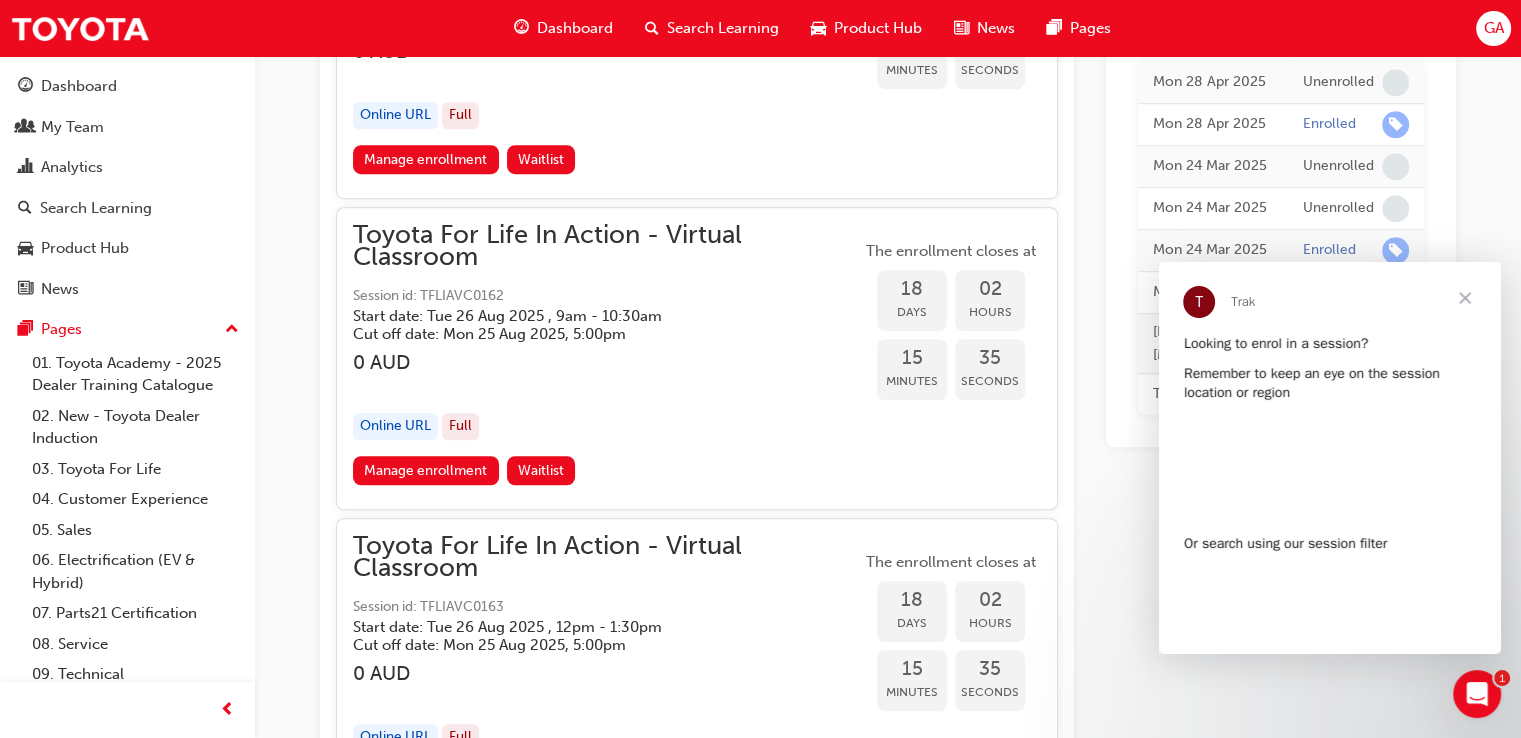 scroll, scrollTop: 8913, scrollLeft: 0, axis: vertical 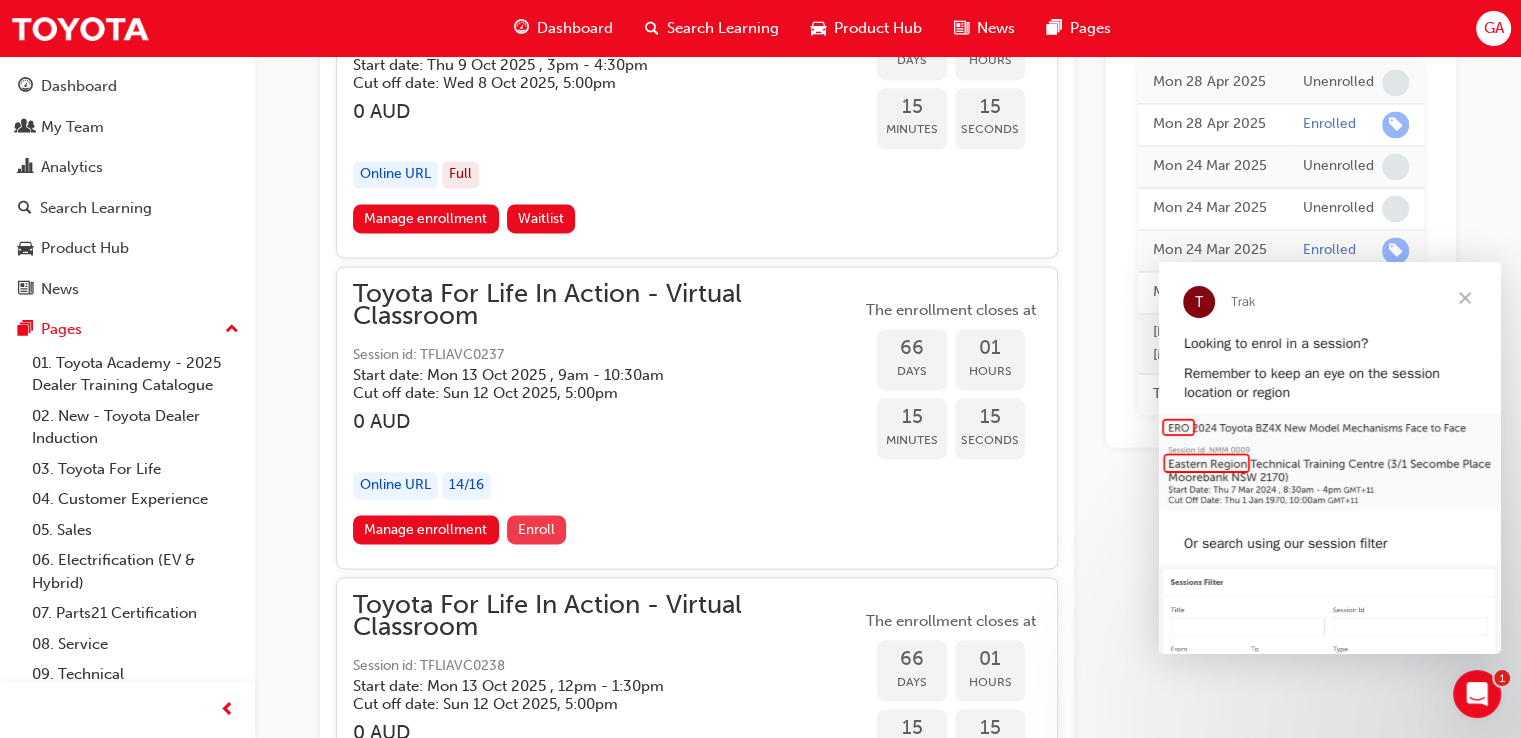 click on "Enroll" at bounding box center (536, 529) 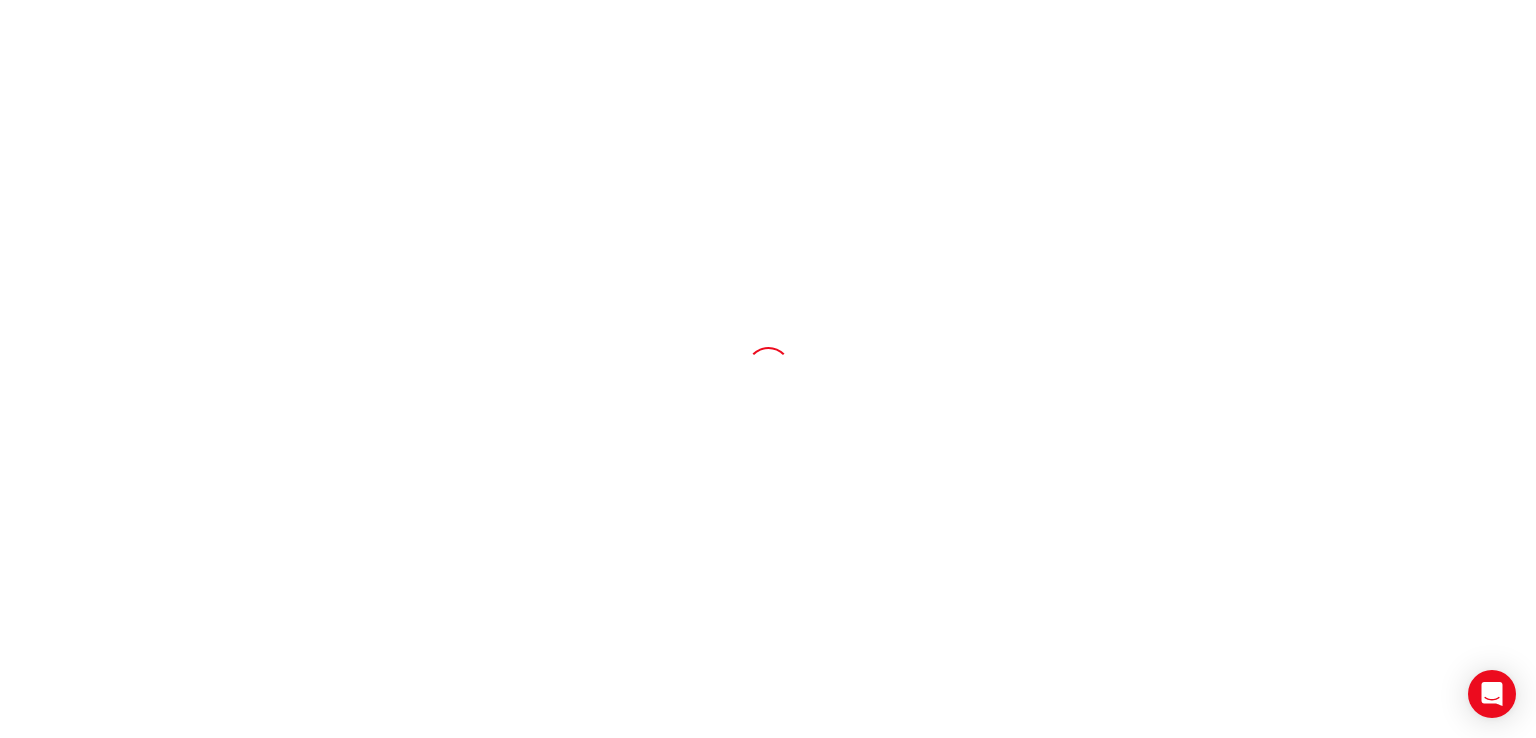 scroll, scrollTop: 0, scrollLeft: 0, axis: both 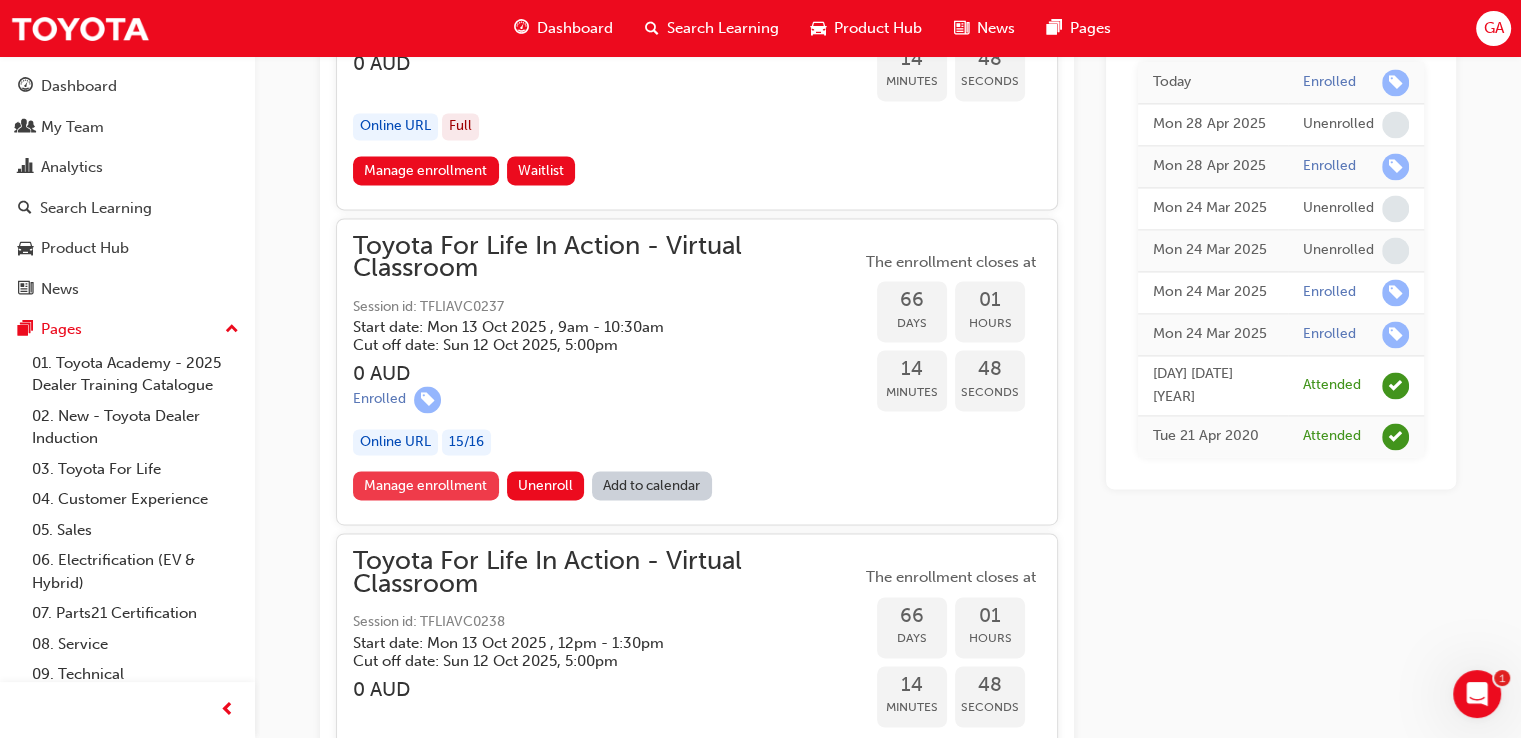 click on "Manage enrollment" at bounding box center [426, 485] 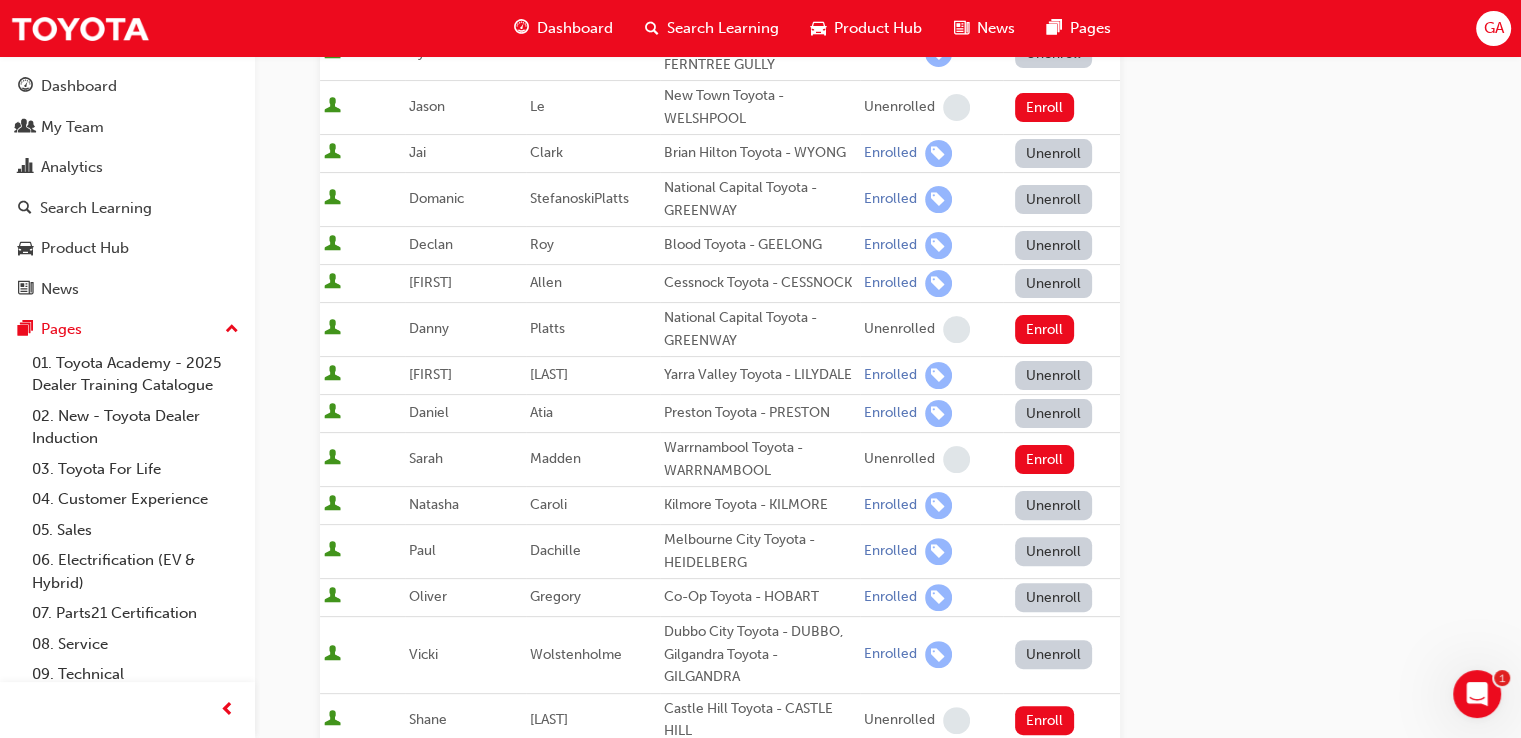 scroll, scrollTop: 400, scrollLeft: 0, axis: vertical 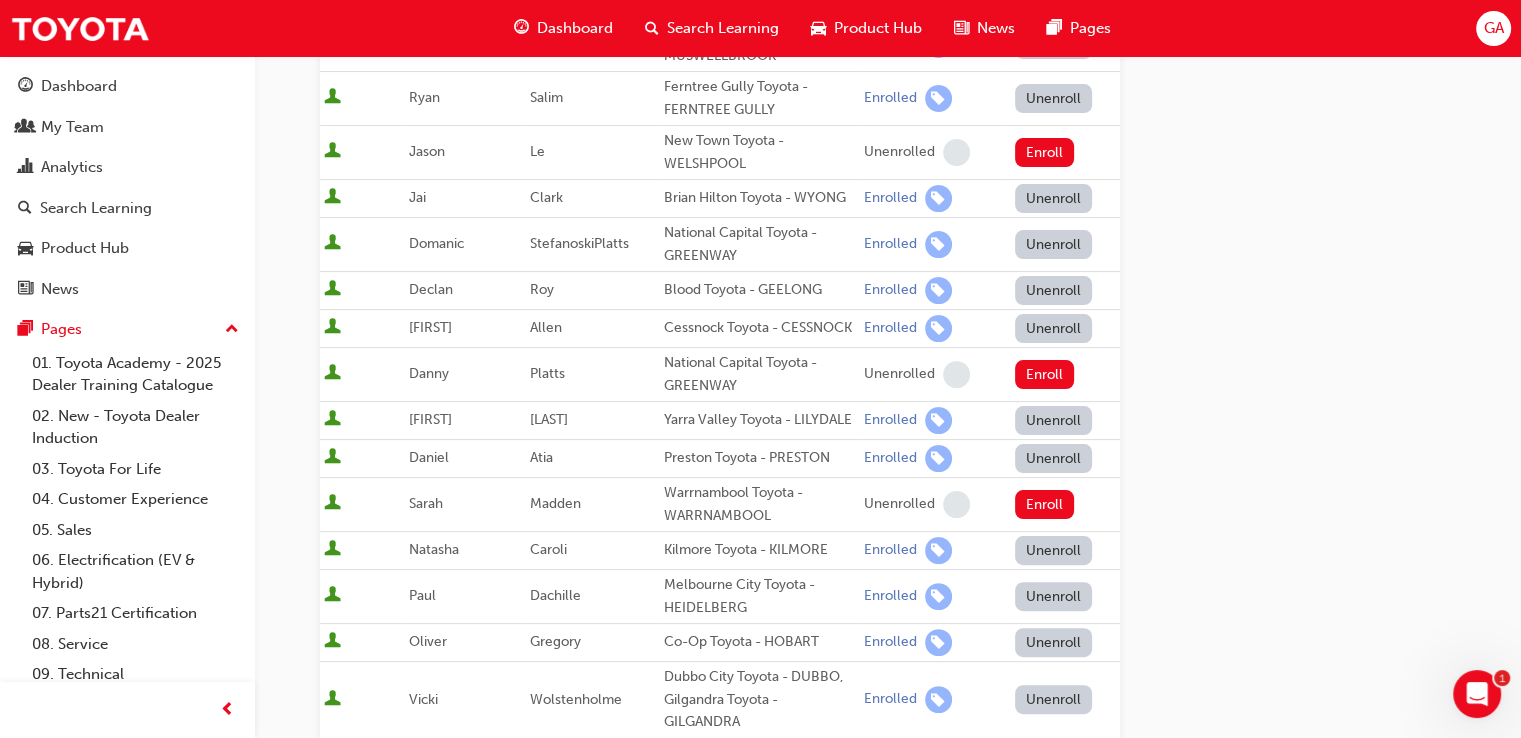 click on "Unenroll" at bounding box center [1054, 328] 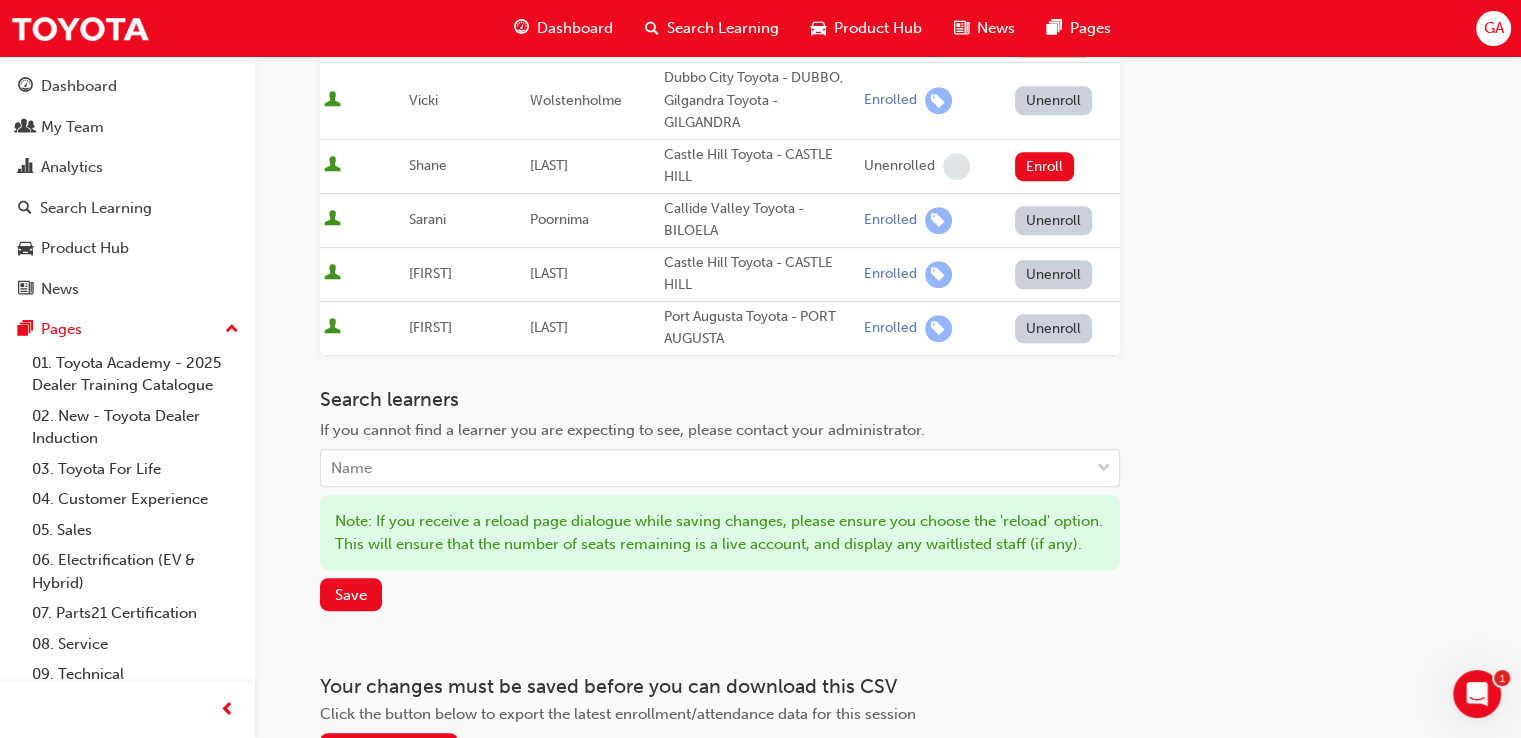 scroll, scrollTop: 1000, scrollLeft: 0, axis: vertical 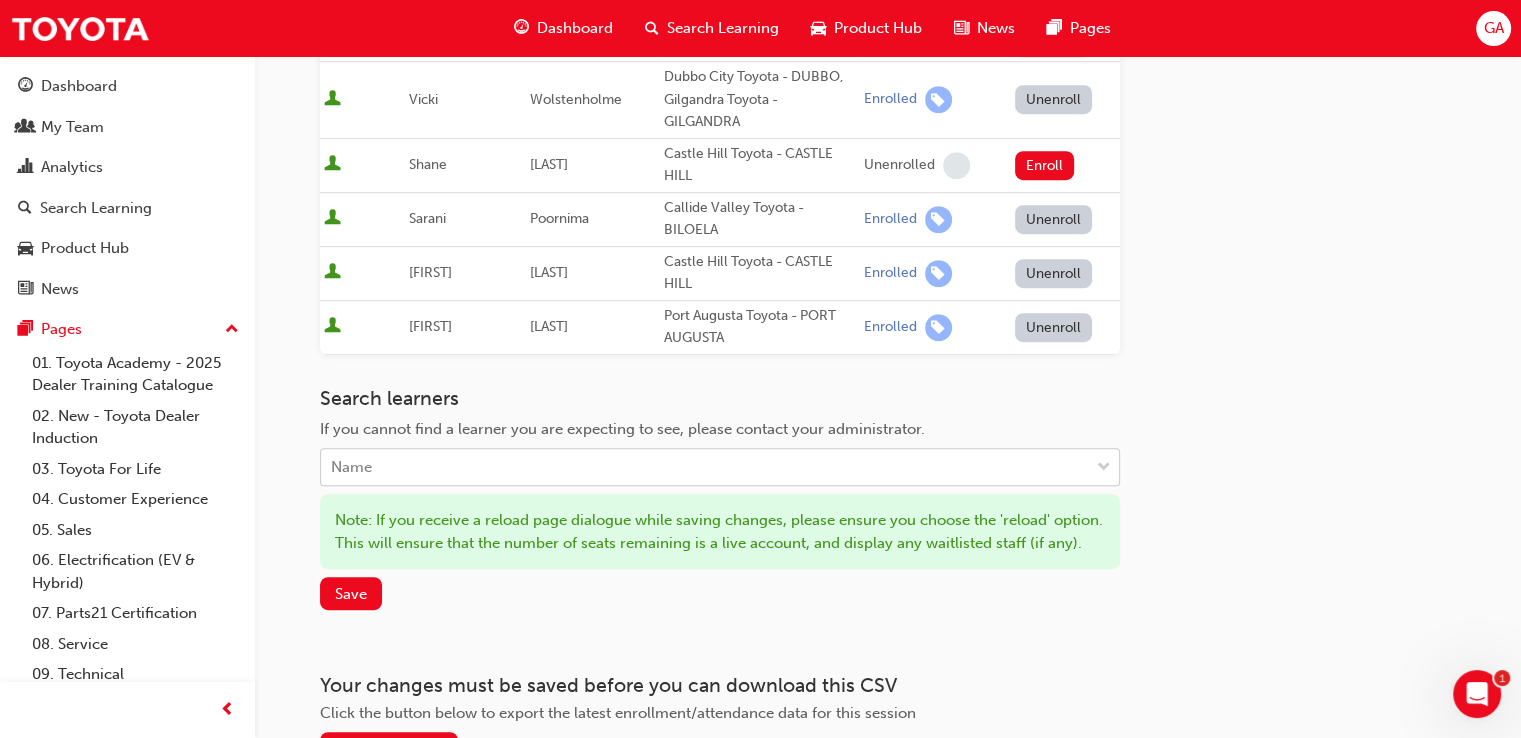 click on "Name" at bounding box center (705, 467) 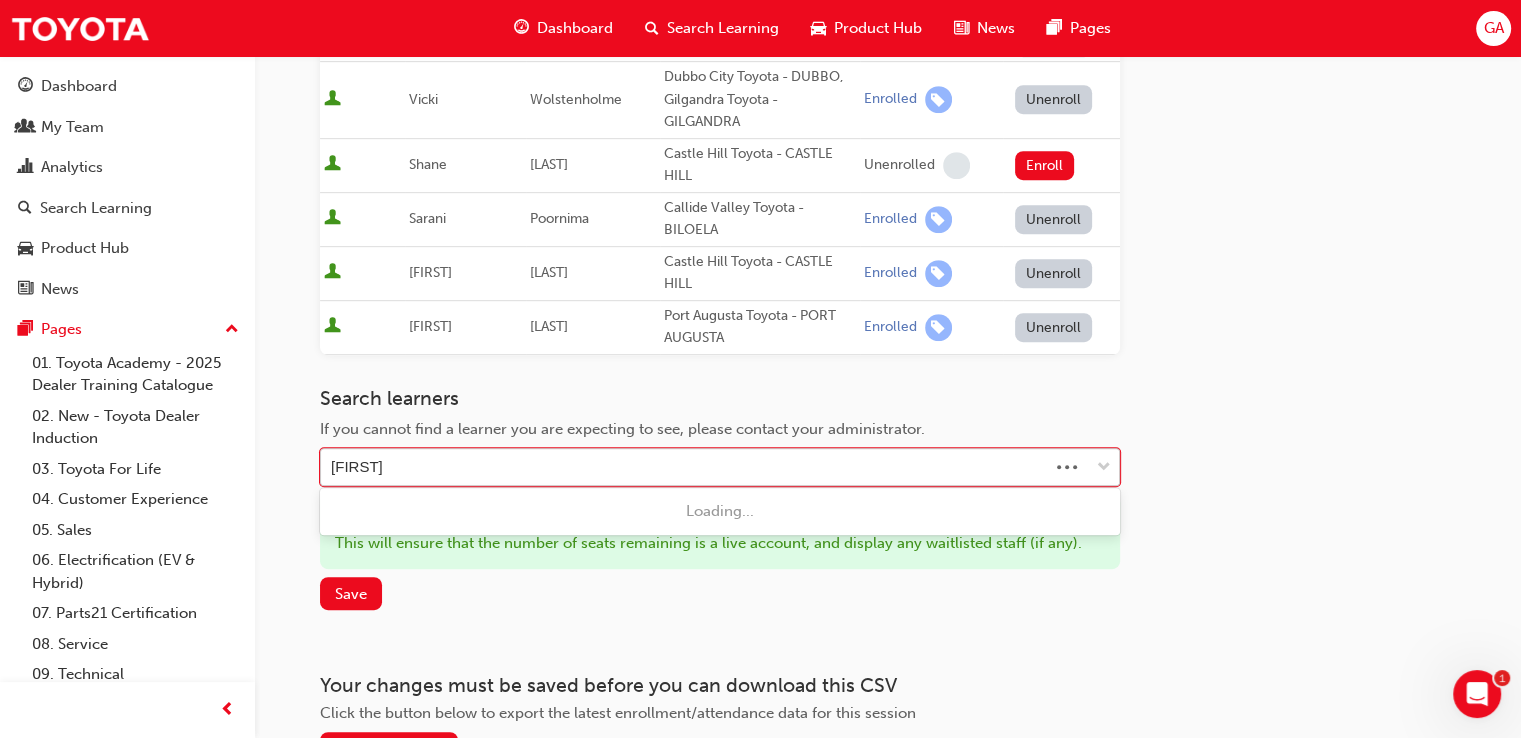type on "[FIRST]" 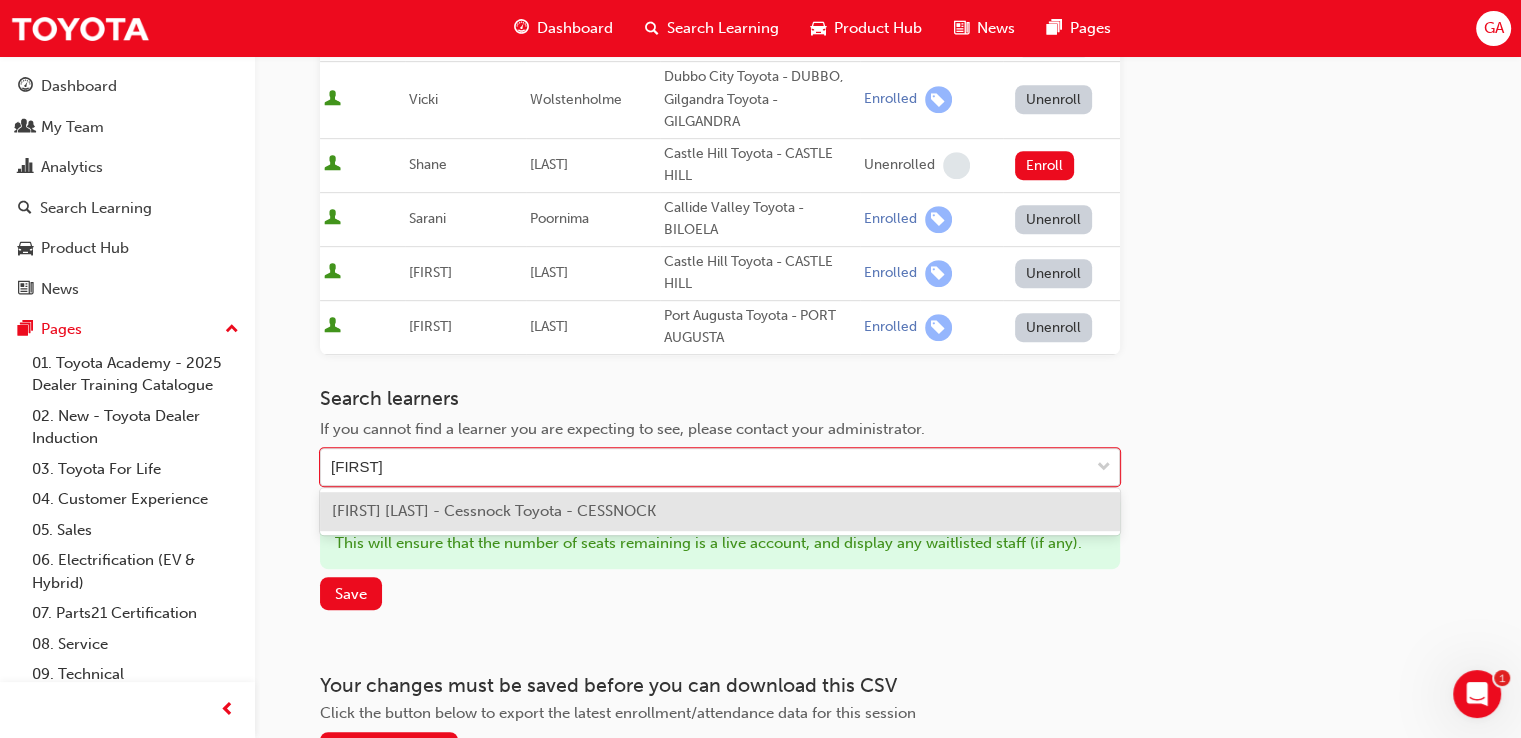 click on "[FIRST] [LAST] - Cessnock Toyota - CESSNOCK" at bounding box center [494, 511] 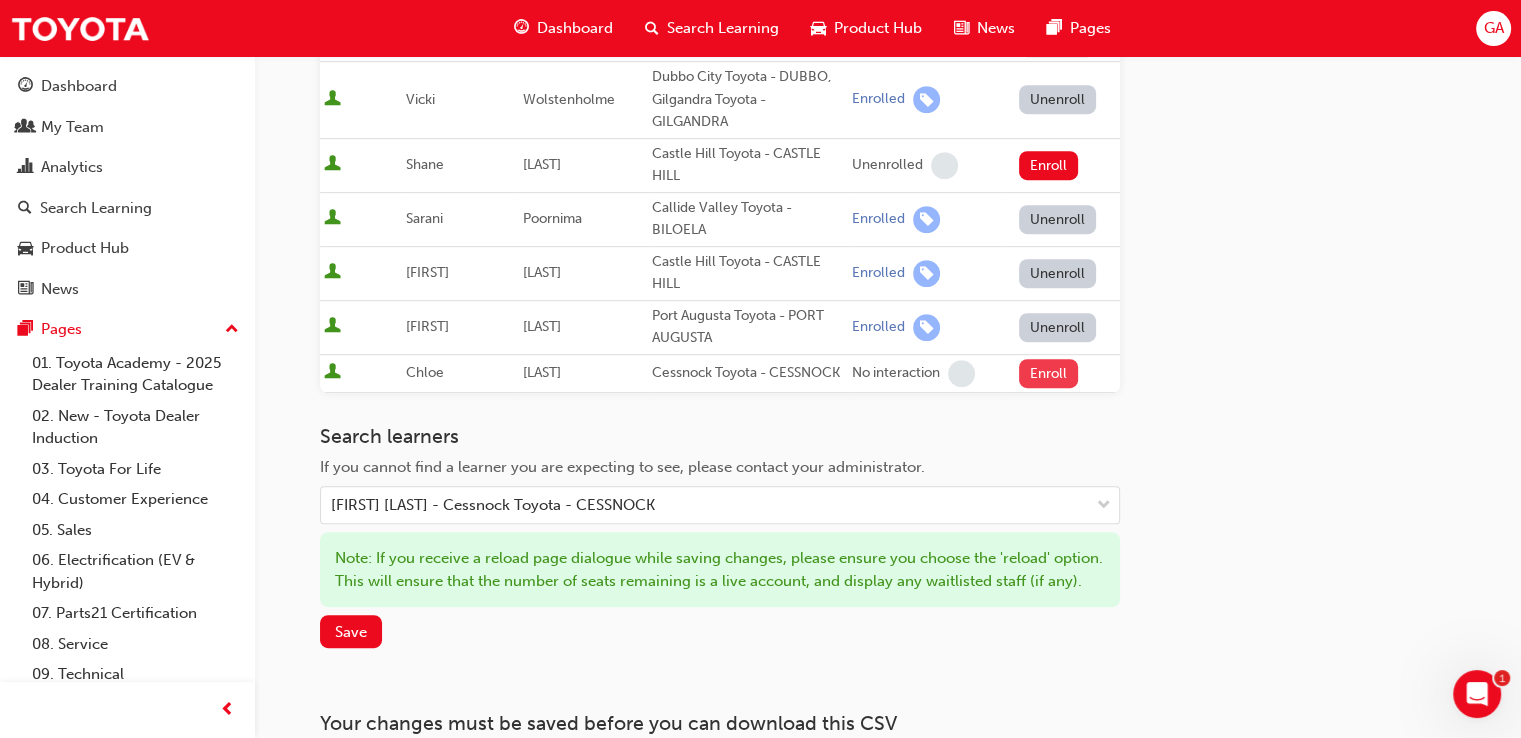 click on "Enroll" at bounding box center [1049, 373] 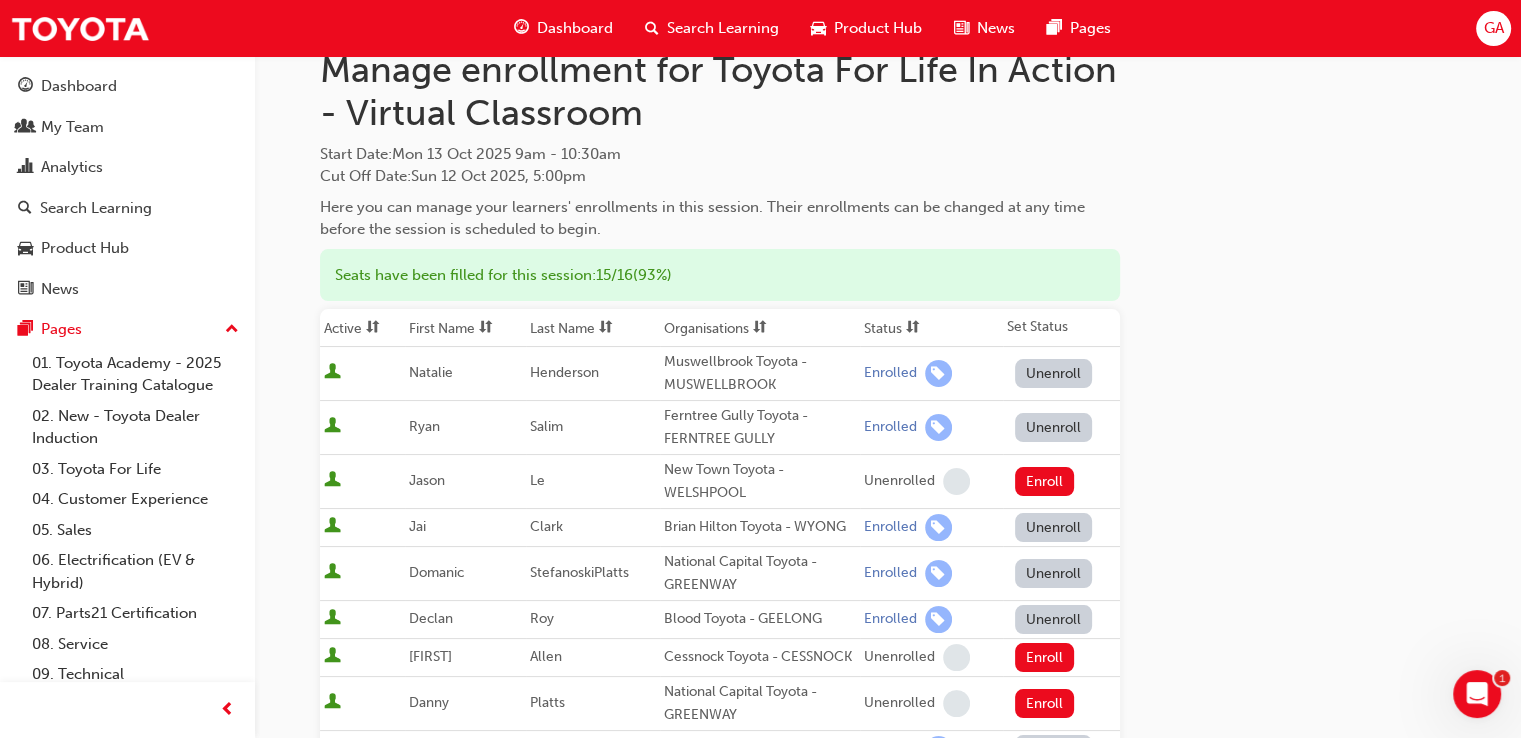 scroll, scrollTop: 0, scrollLeft: 0, axis: both 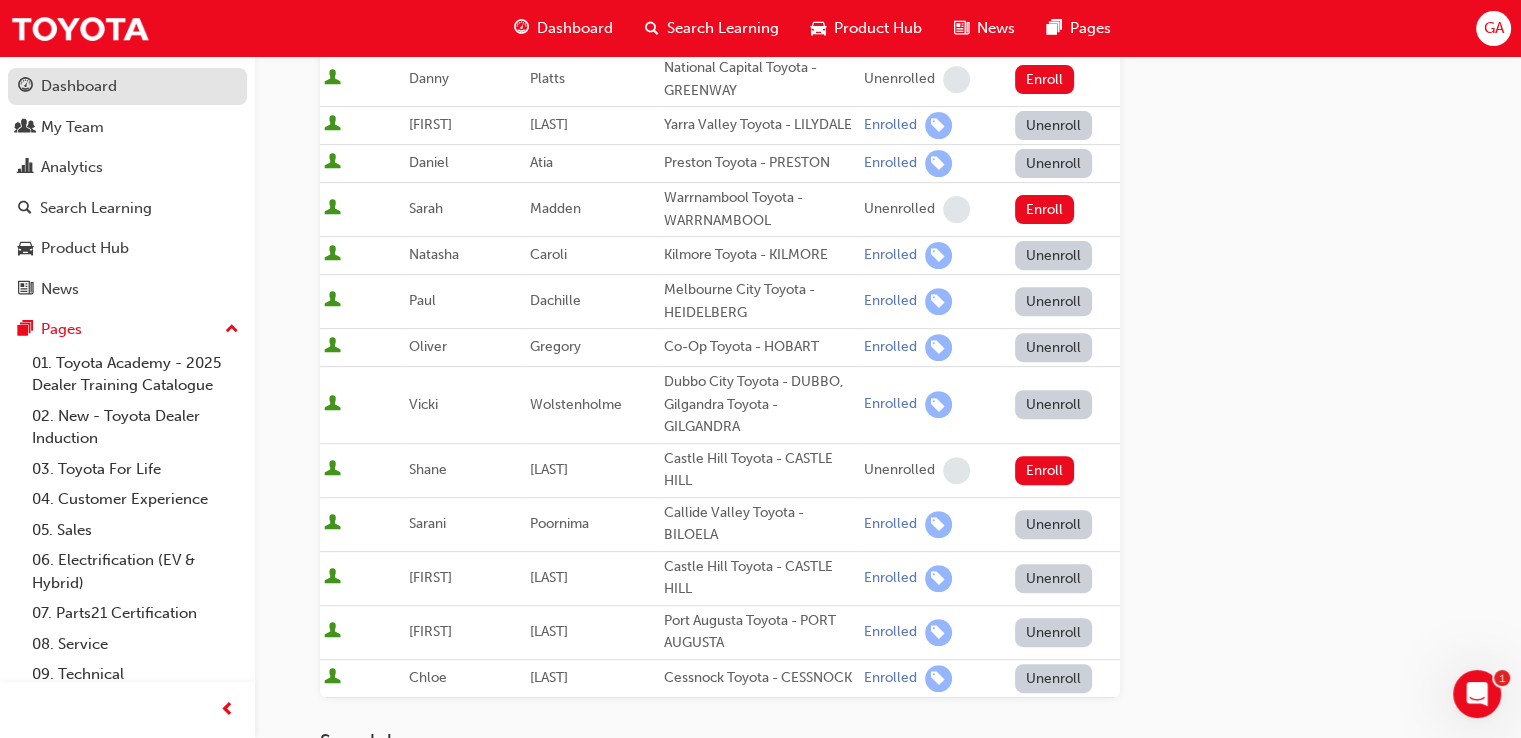 click on "Dashboard" at bounding box center (79, 86) 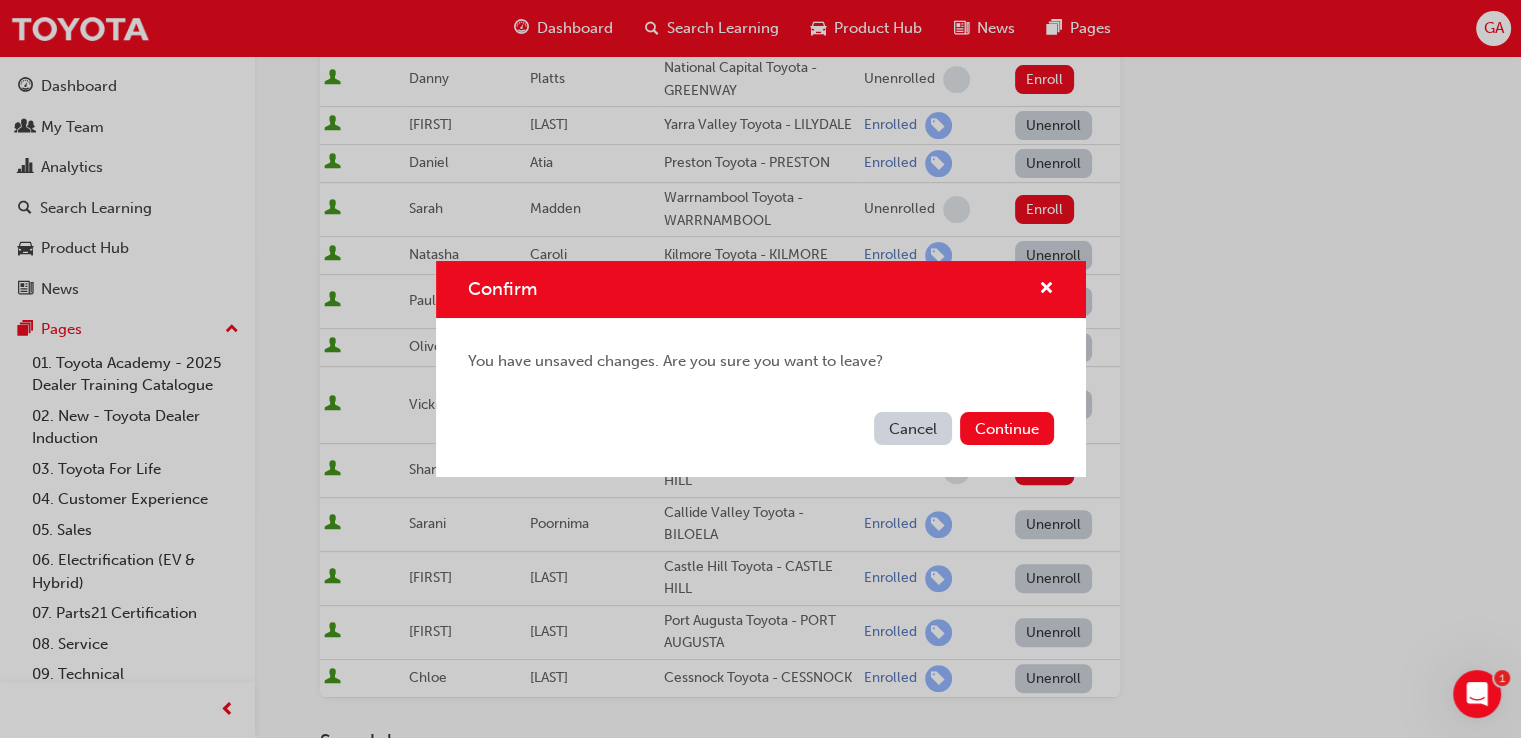 drag, startPoint x: 997, startPoint y: 427, endPoint x: 923, endPoint y: 424, distance: 74.06078 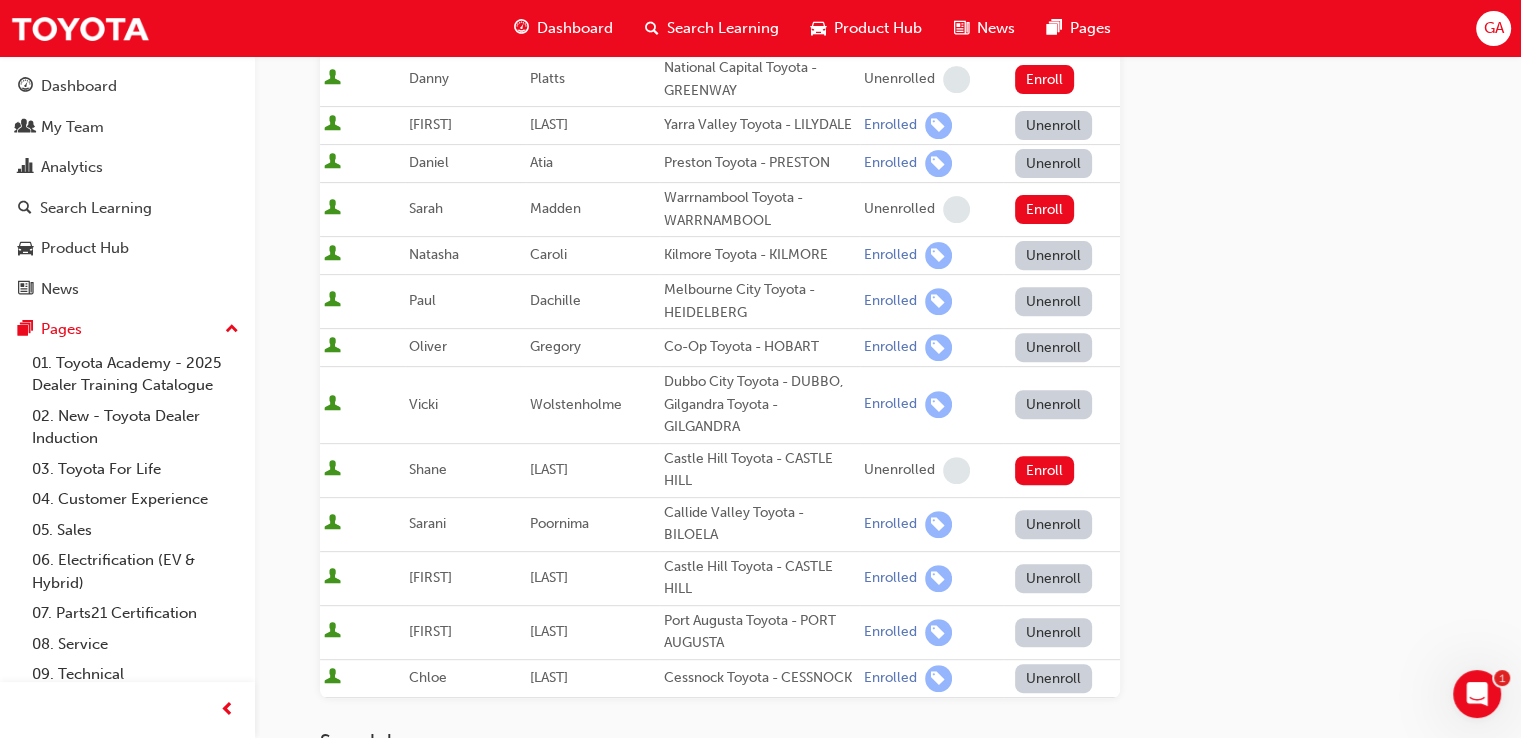 scroll, scrollTop: 1095, scrollLeft: 0, axis: vertical 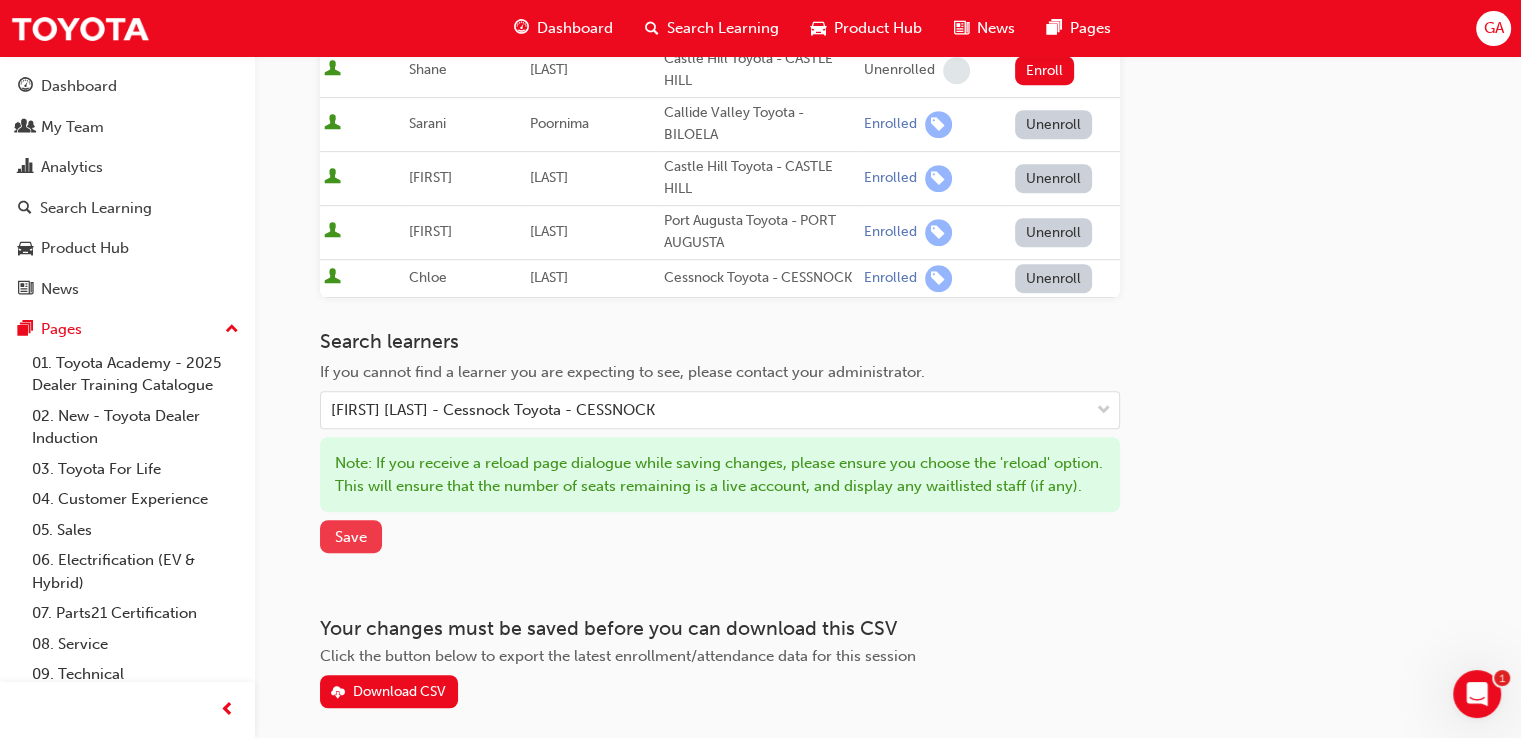 click on "Save" at bounding box center (351, 537) 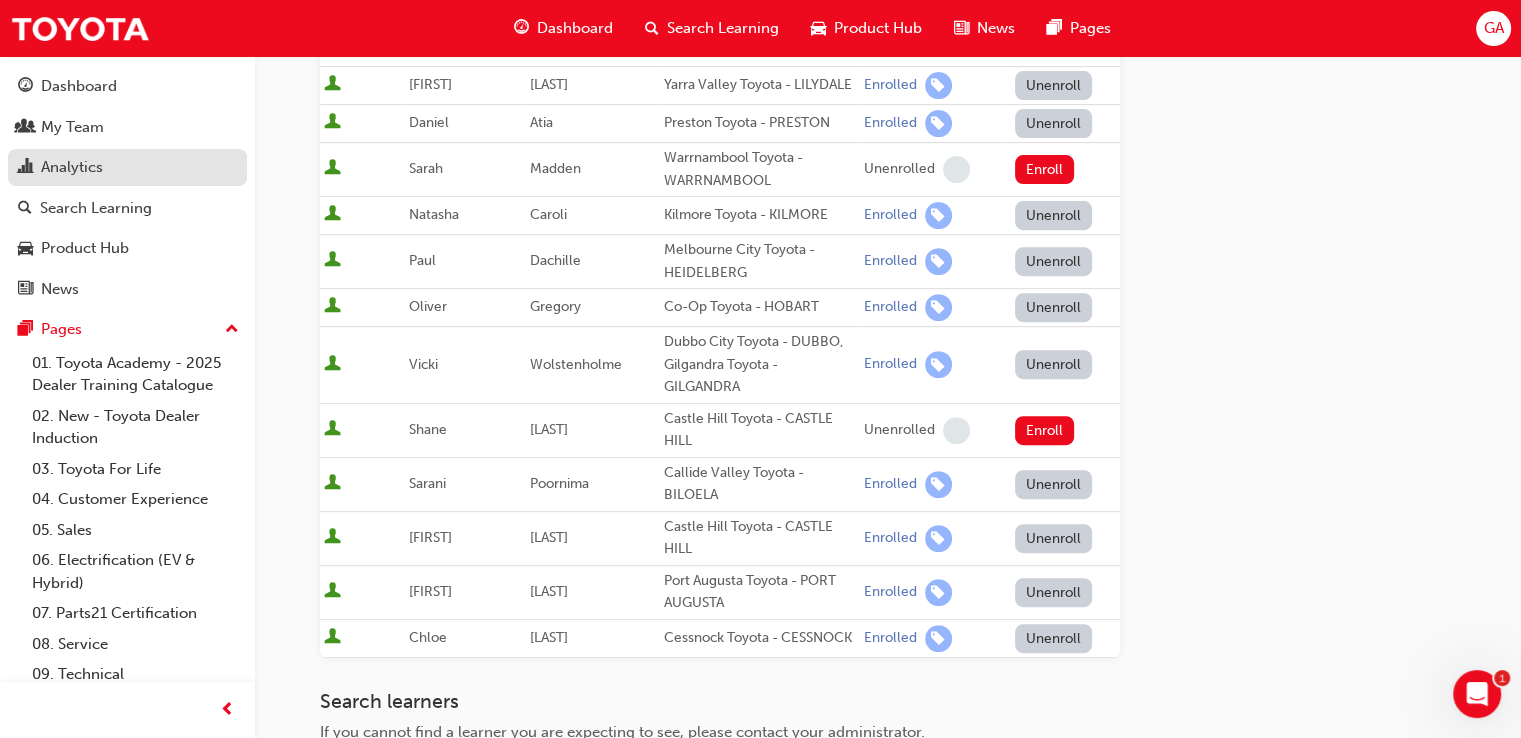 scroll, scrollTop: 689, scrollLeft: 0, axis: vertical 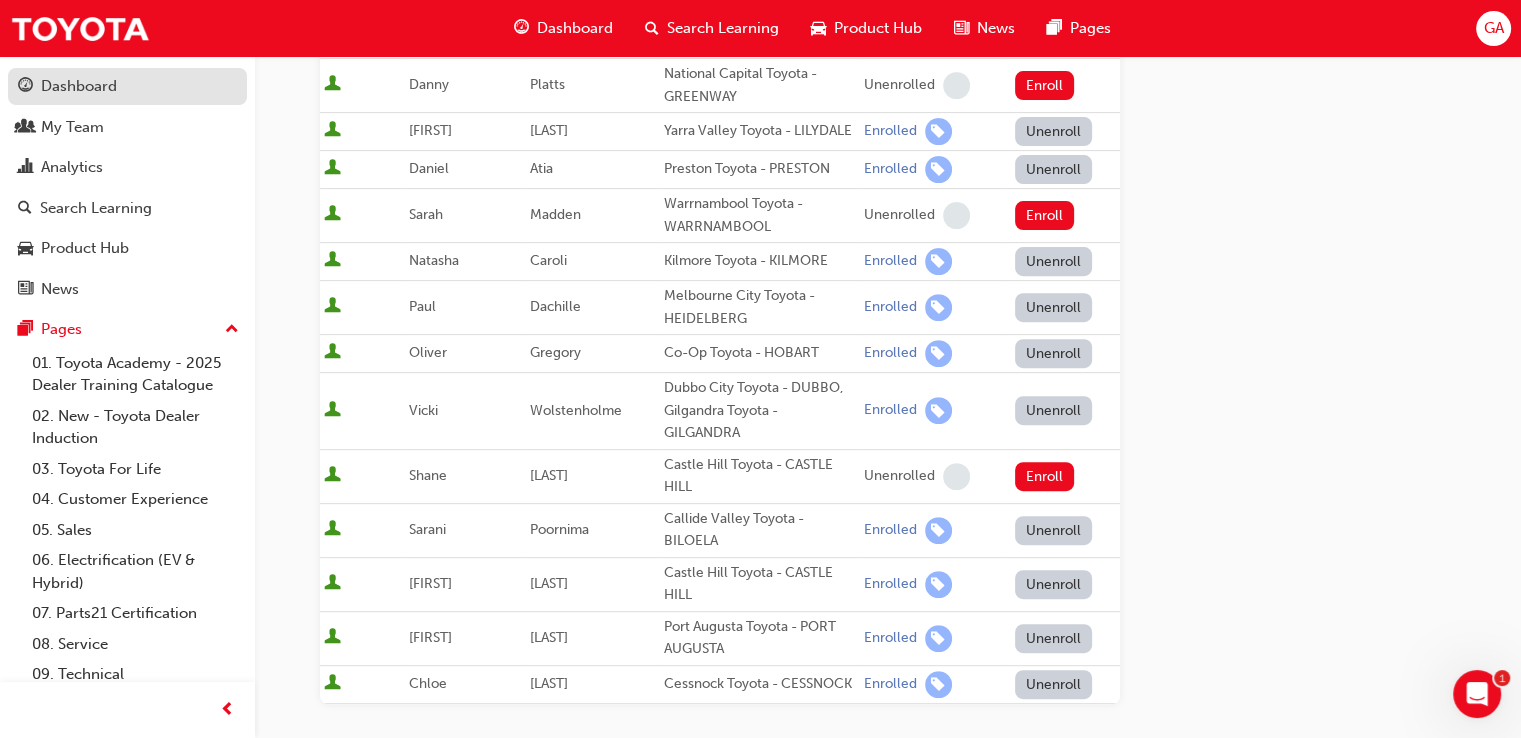 click on "Dashboard" at bounding box center [79, 86] 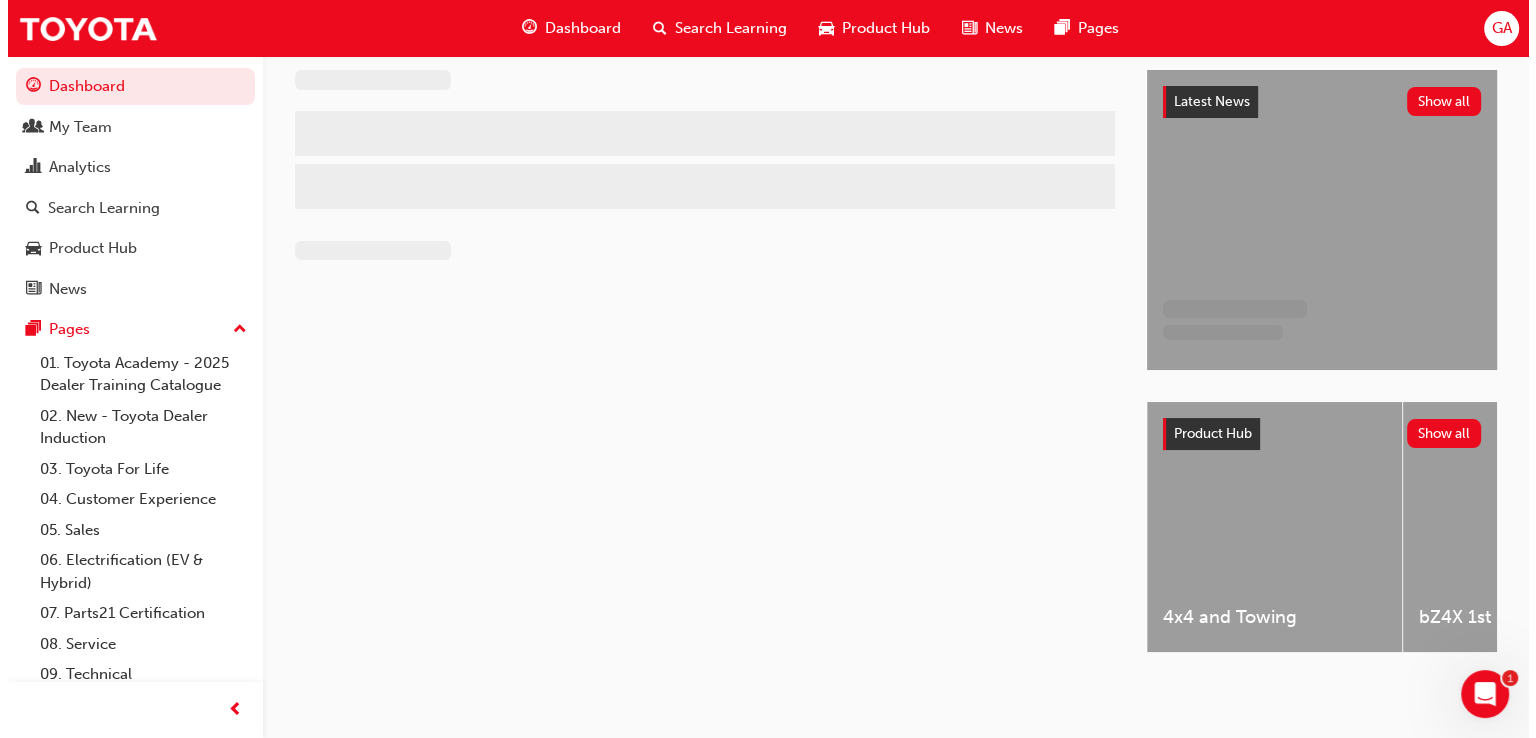 scroll, scrollTop: 0, scrollLeft: 0, axis: both 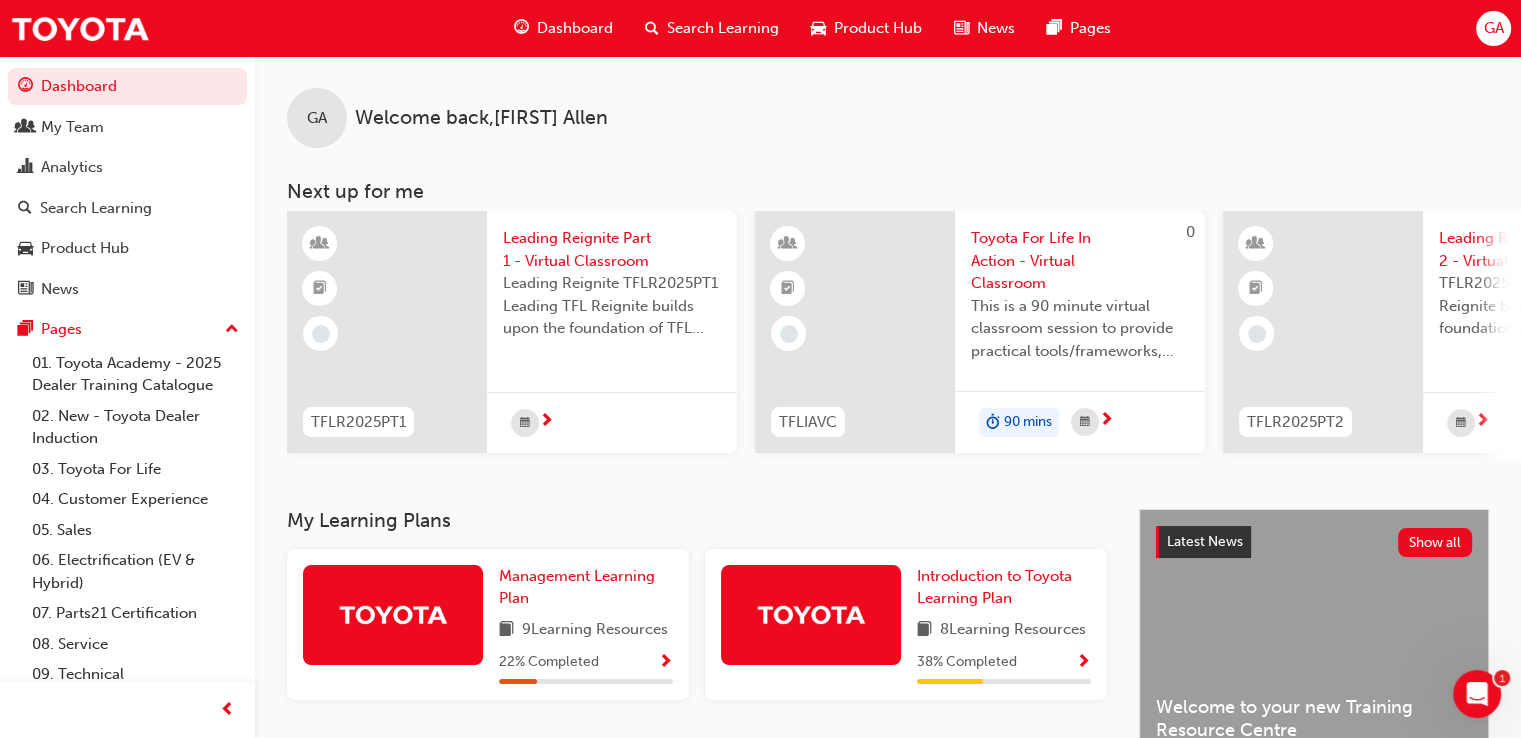 click on "Search Learning" at bounding box center (723, 28) 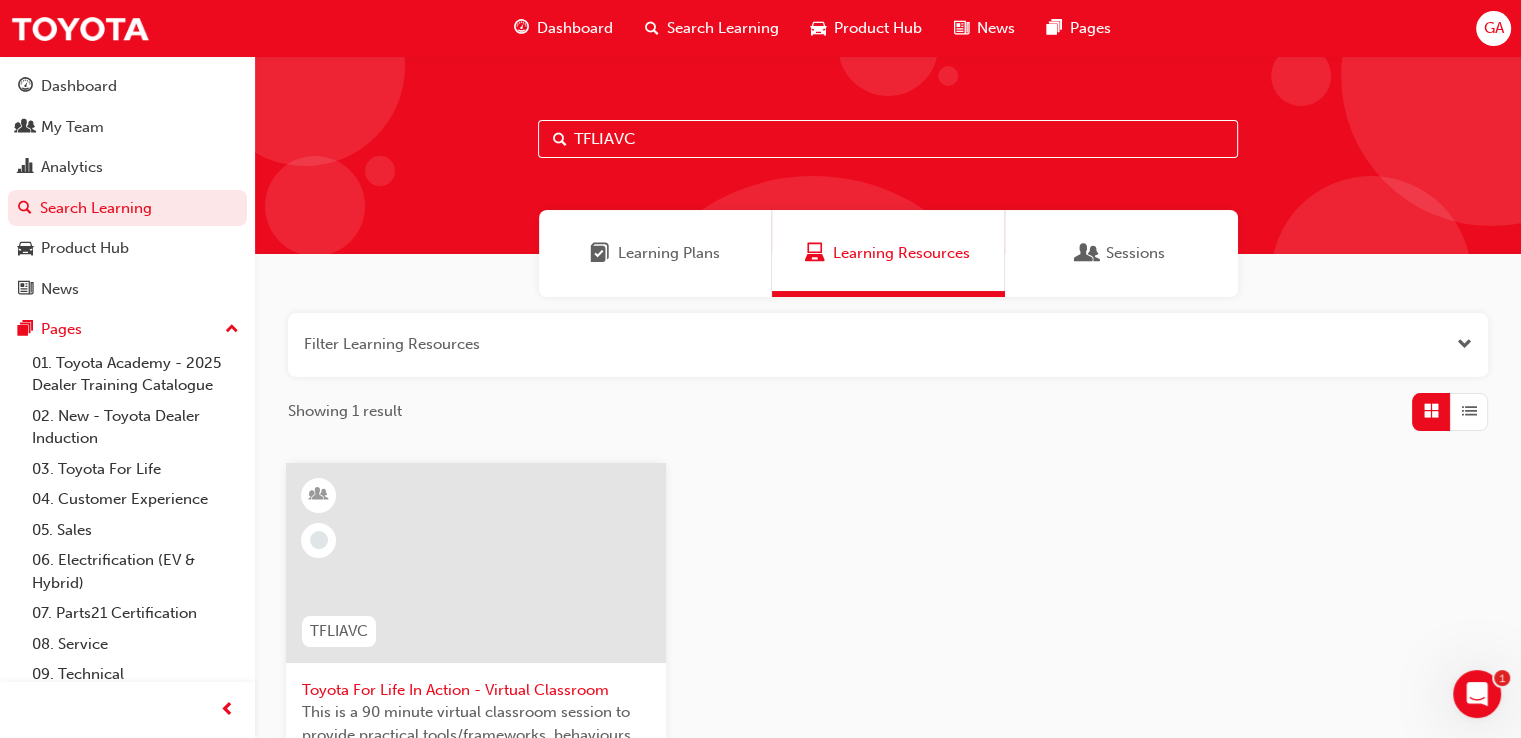 drag, startPoint x: 663, startPoint y: 140, endPoint x: 562, endPoint y: 138, distance: 101.0198 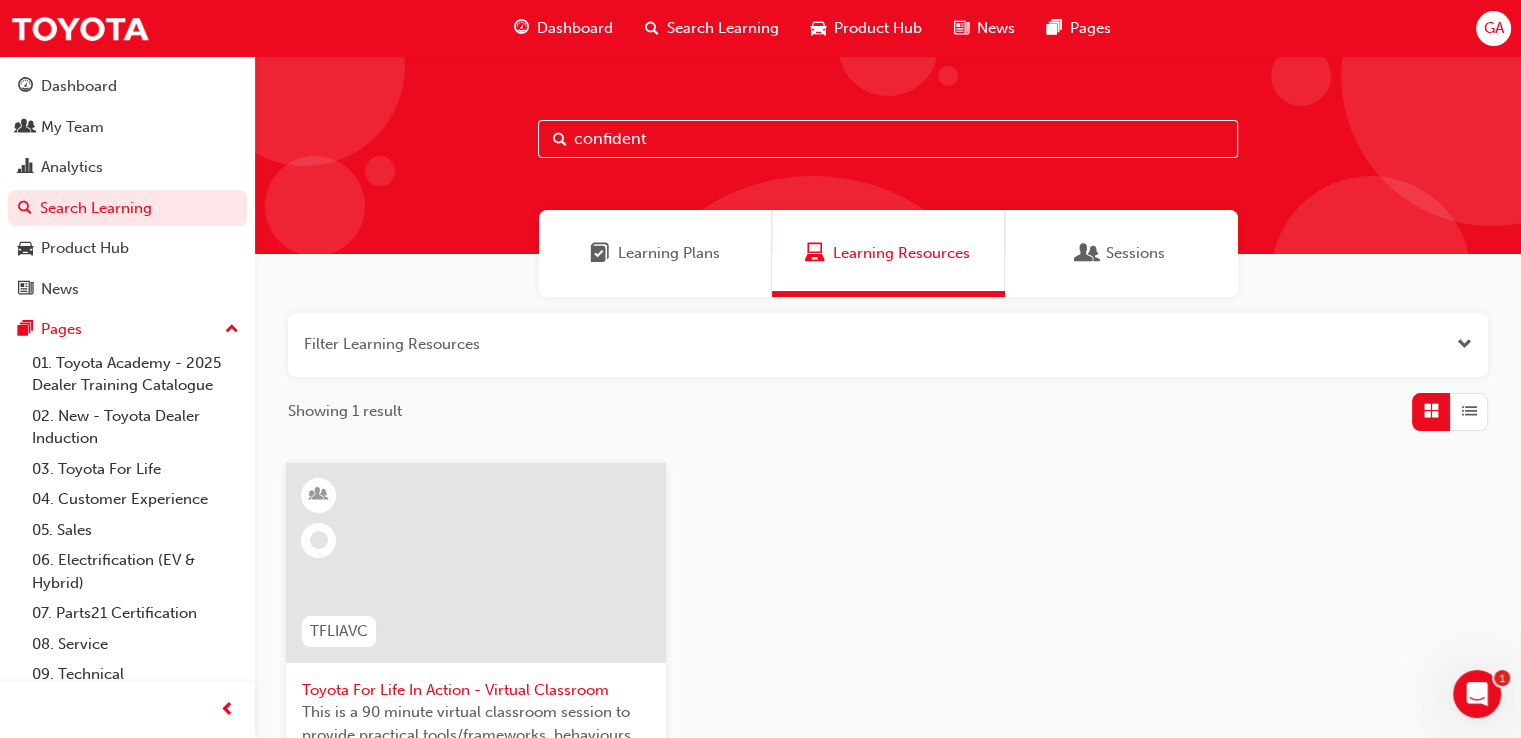 type on "confident" 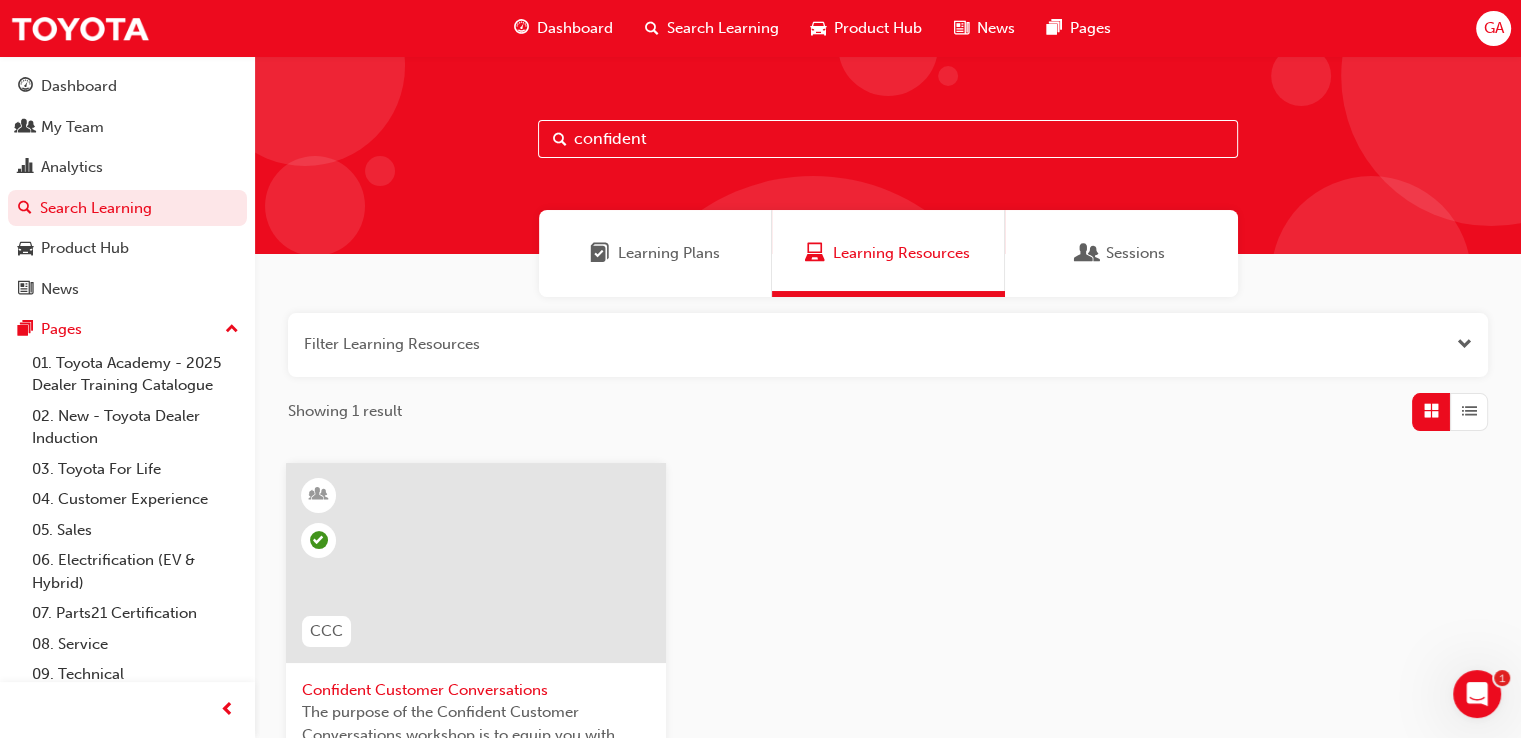 drag, startPoint x: 488, startPoint y: 424, endPoint x: 413, endPoint y: 687, distance: 273.48492 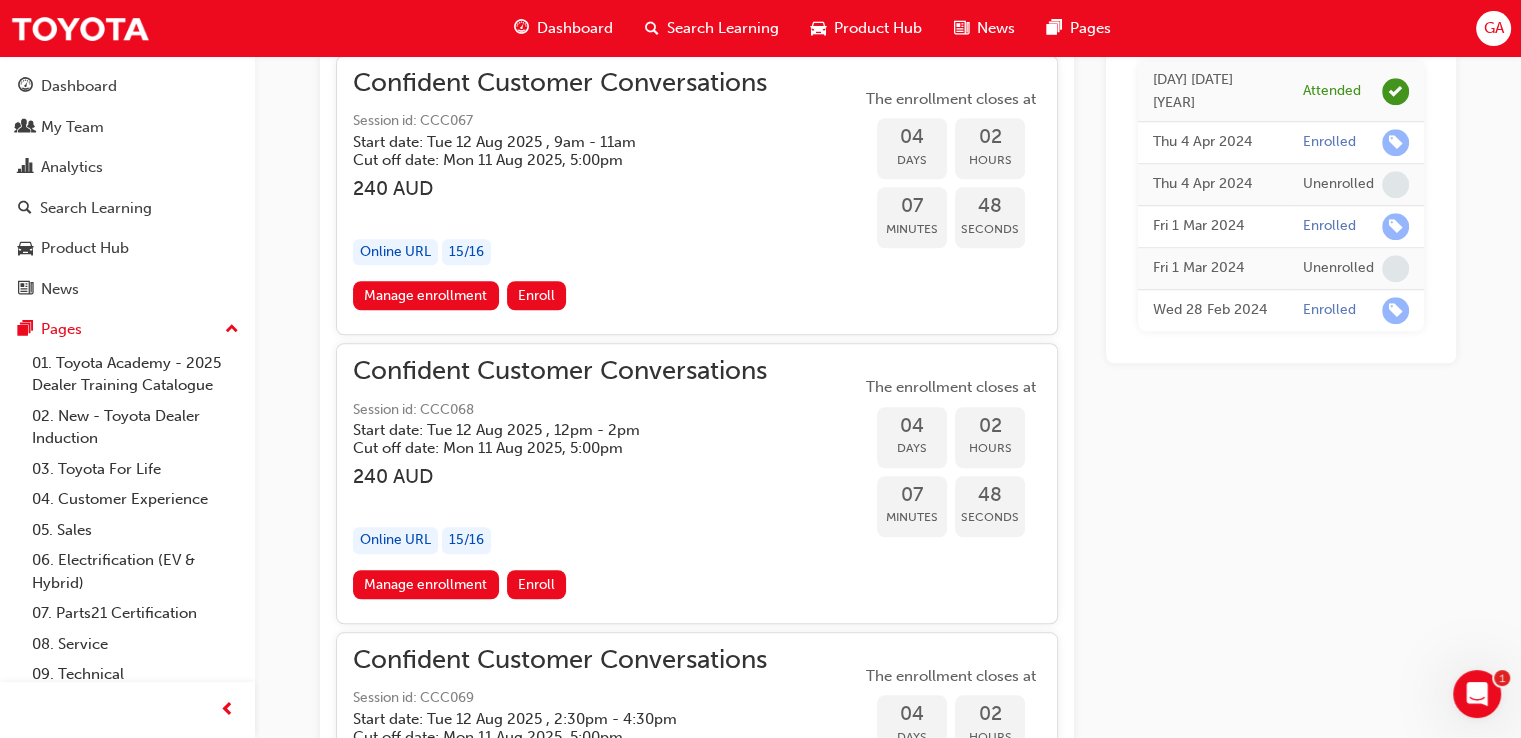 scroll, scrollTop: 1441, scrollLeft: 0, axis: vertical 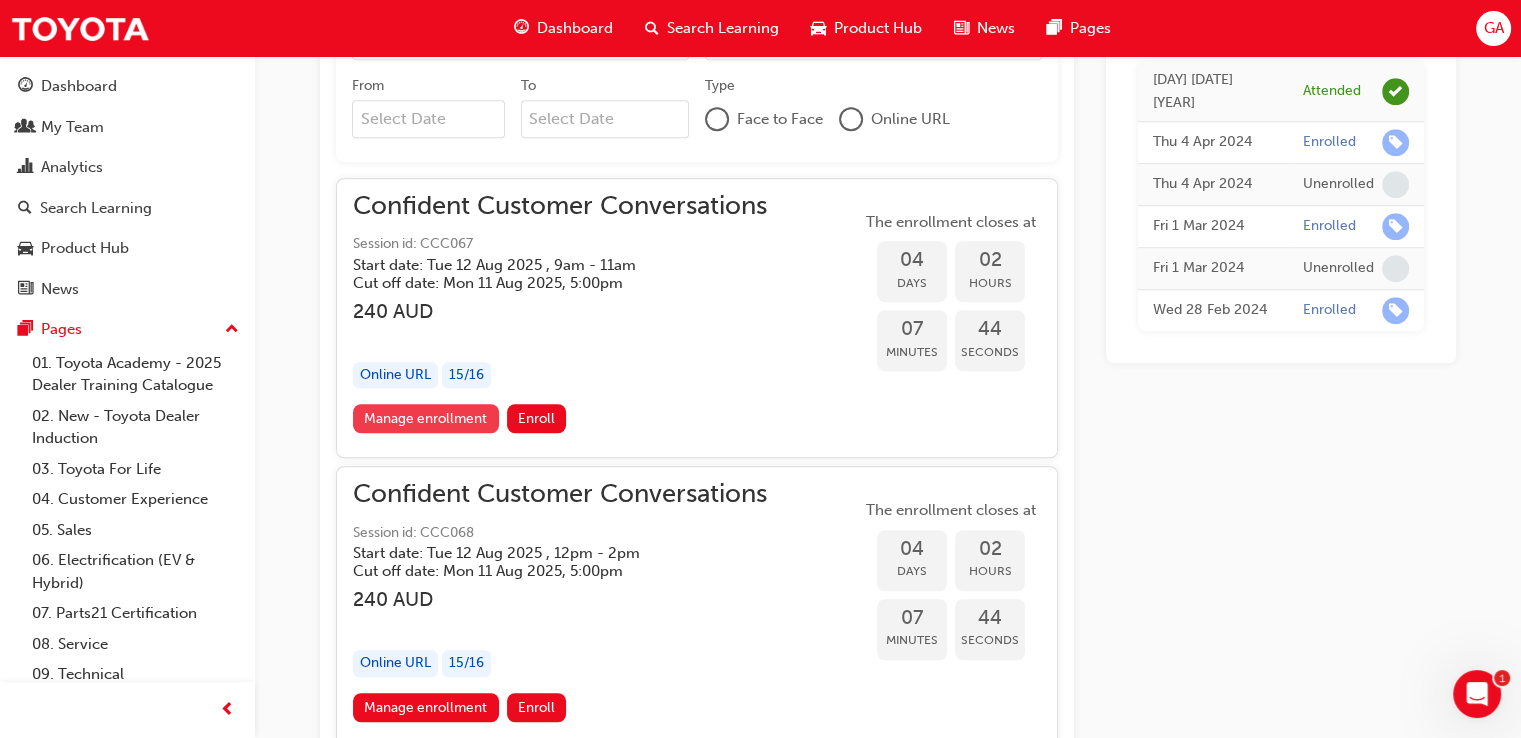 click on "Manage enrollment" at bounding box center (426, 418) 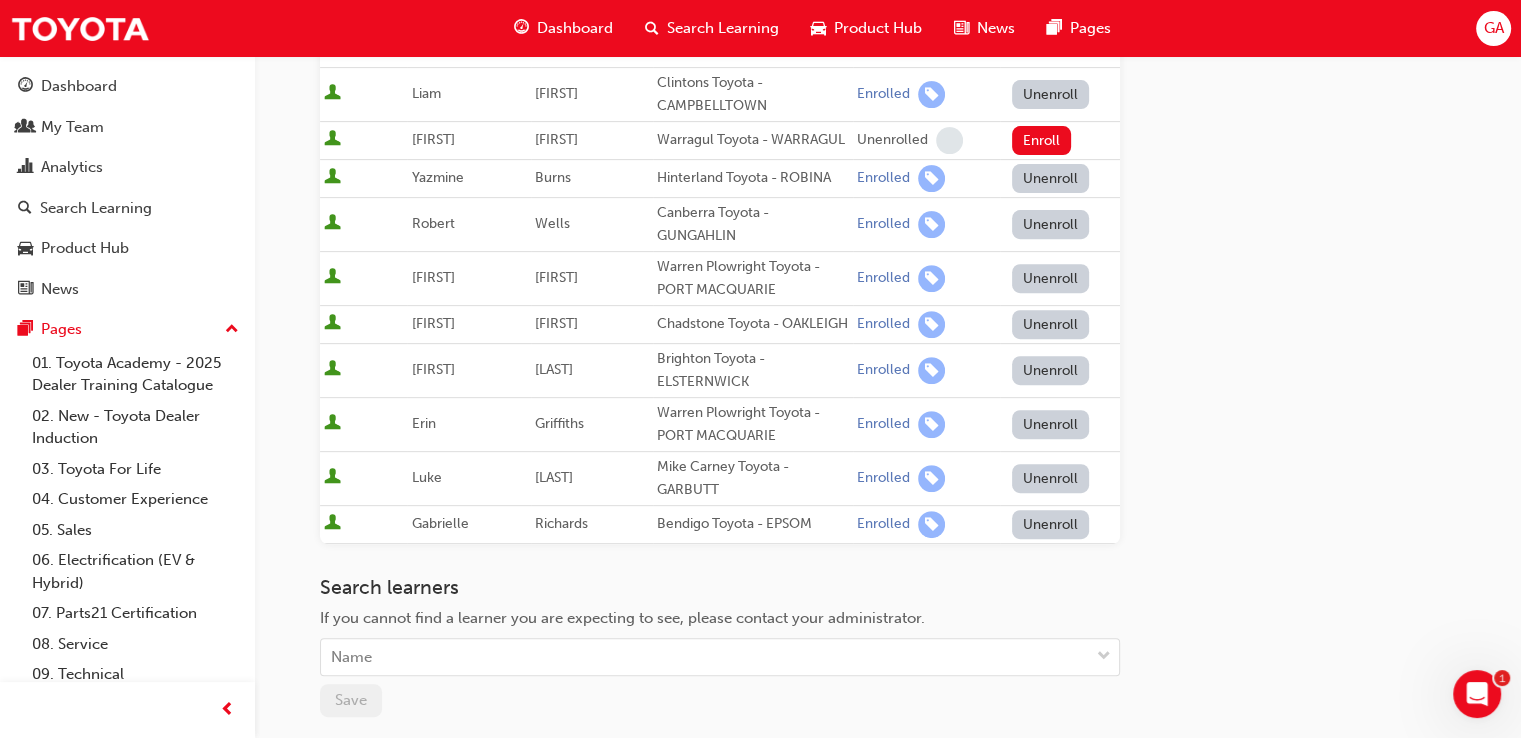 scroll, scrollTop: 992, scrollLeft: 0, axis: vertical 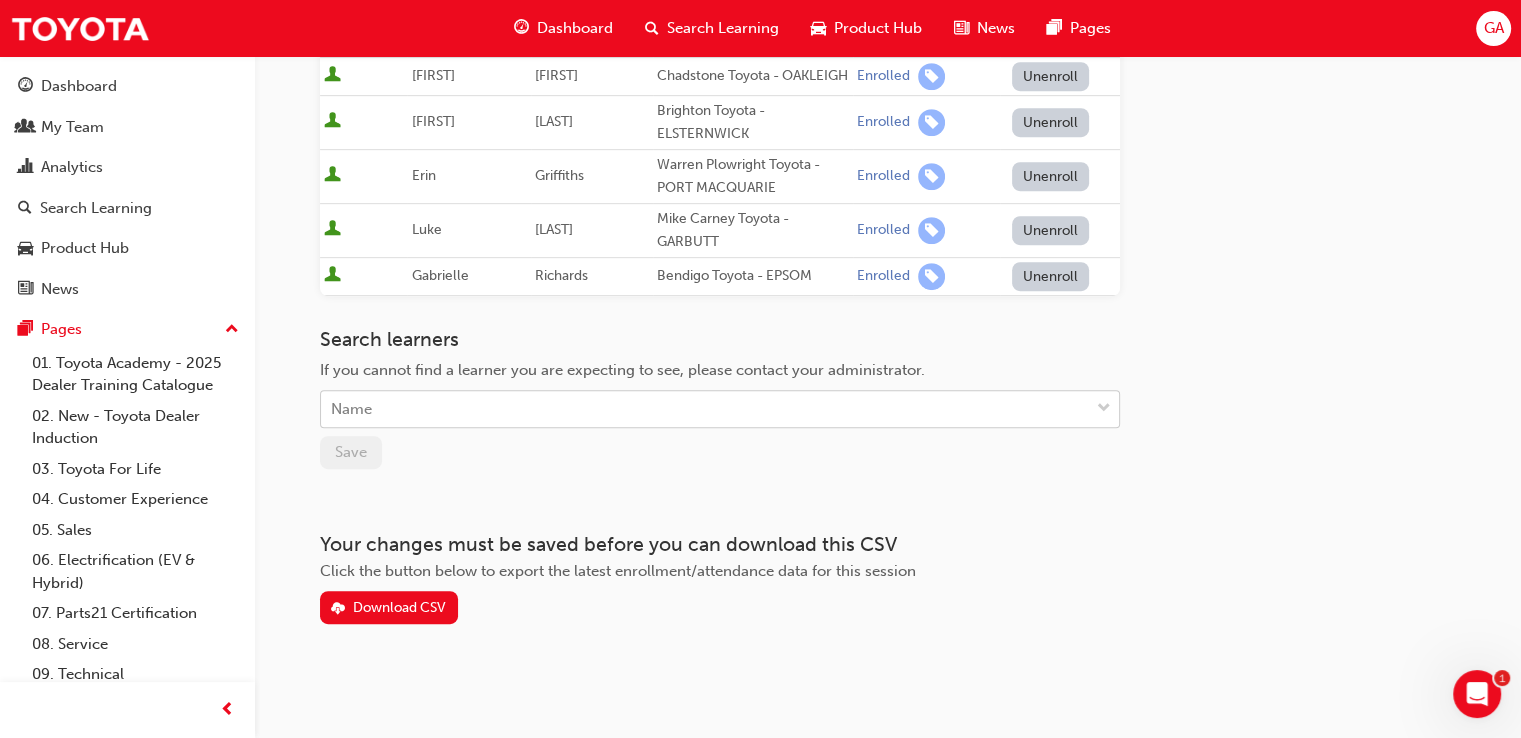 click on "Name" at bounding box center [705, 409] 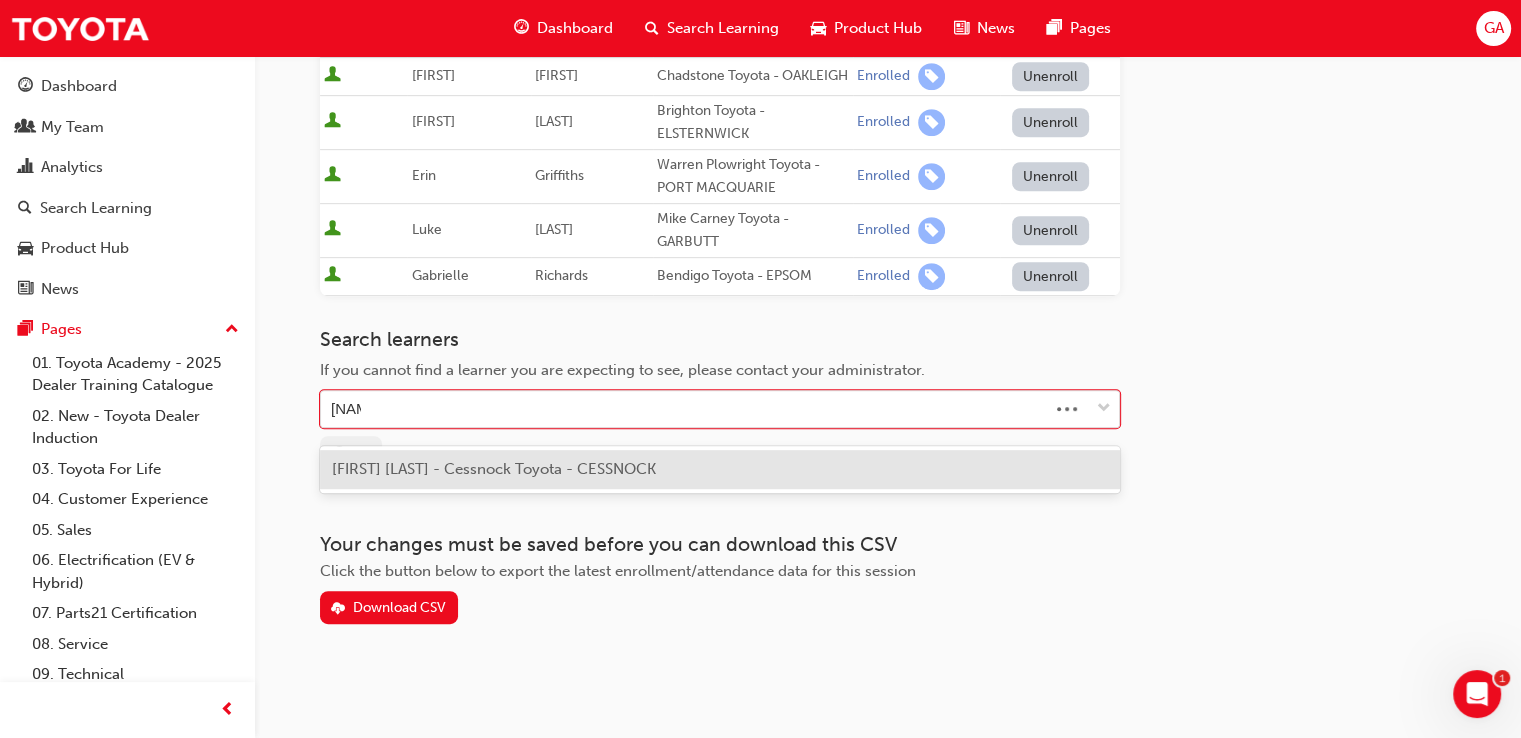 type on "[FIRST]" 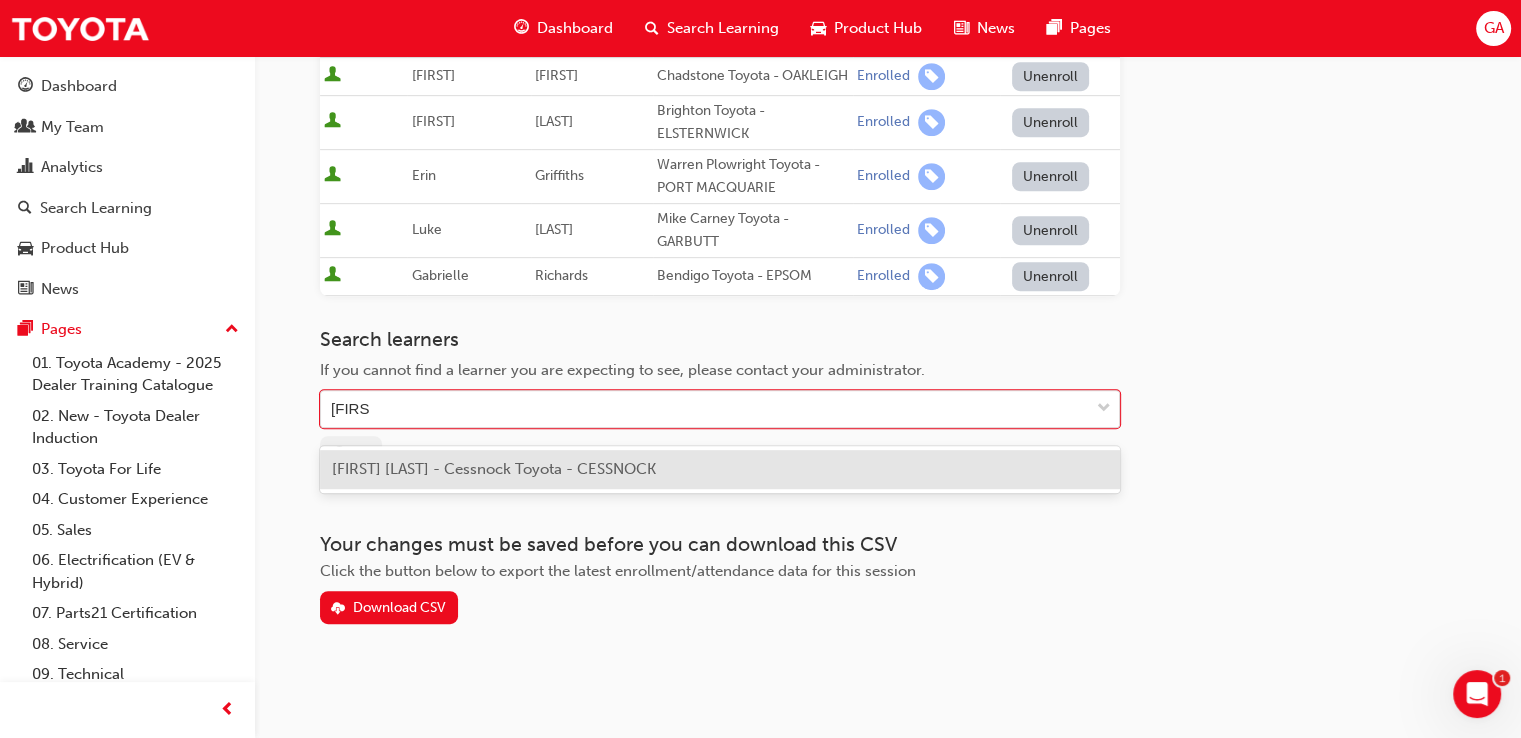 click on "[FIRST] [LAST] - Cessnock Toyota - CESSNOCK" at bounding box center [494, 469] 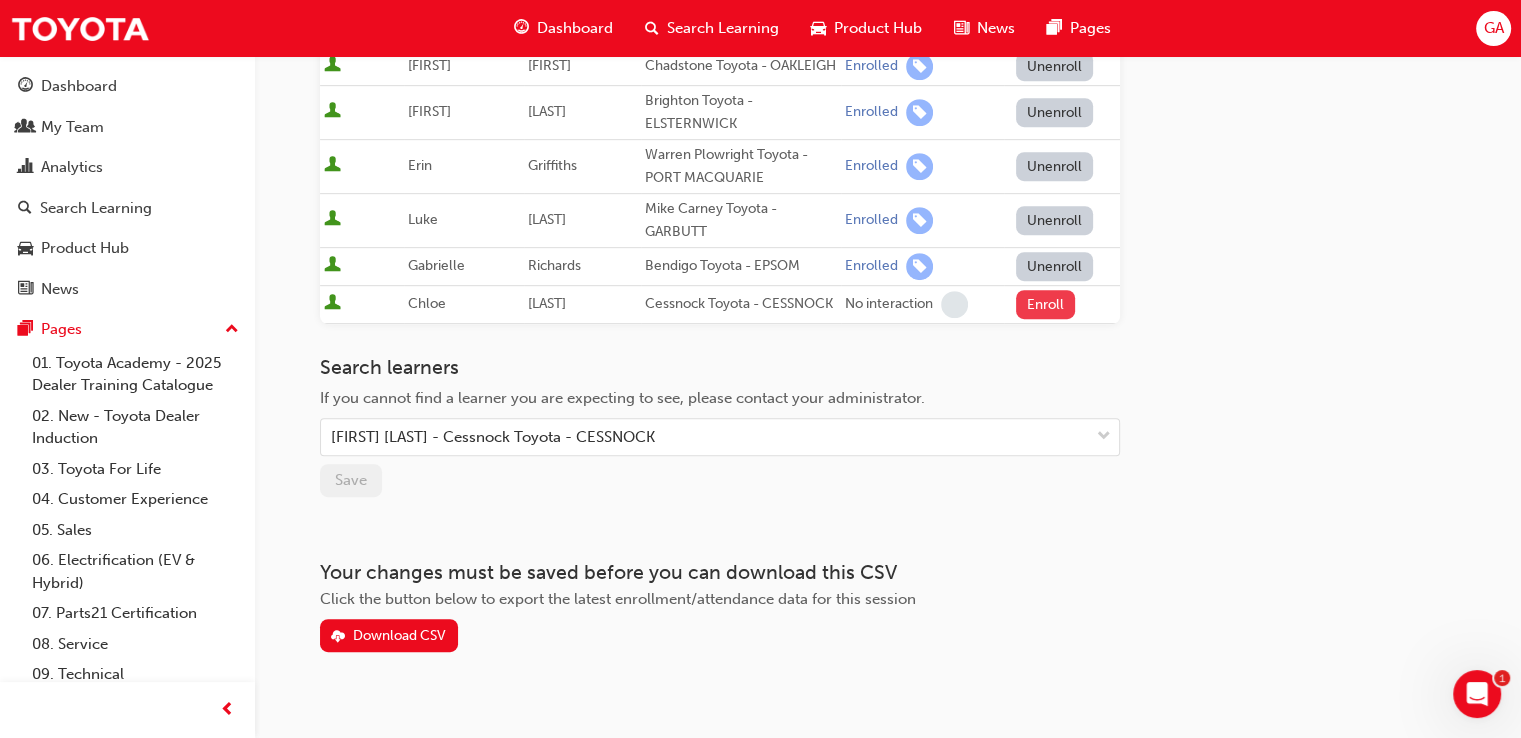 click on "Enroll" at bounding box center (1046, 304) 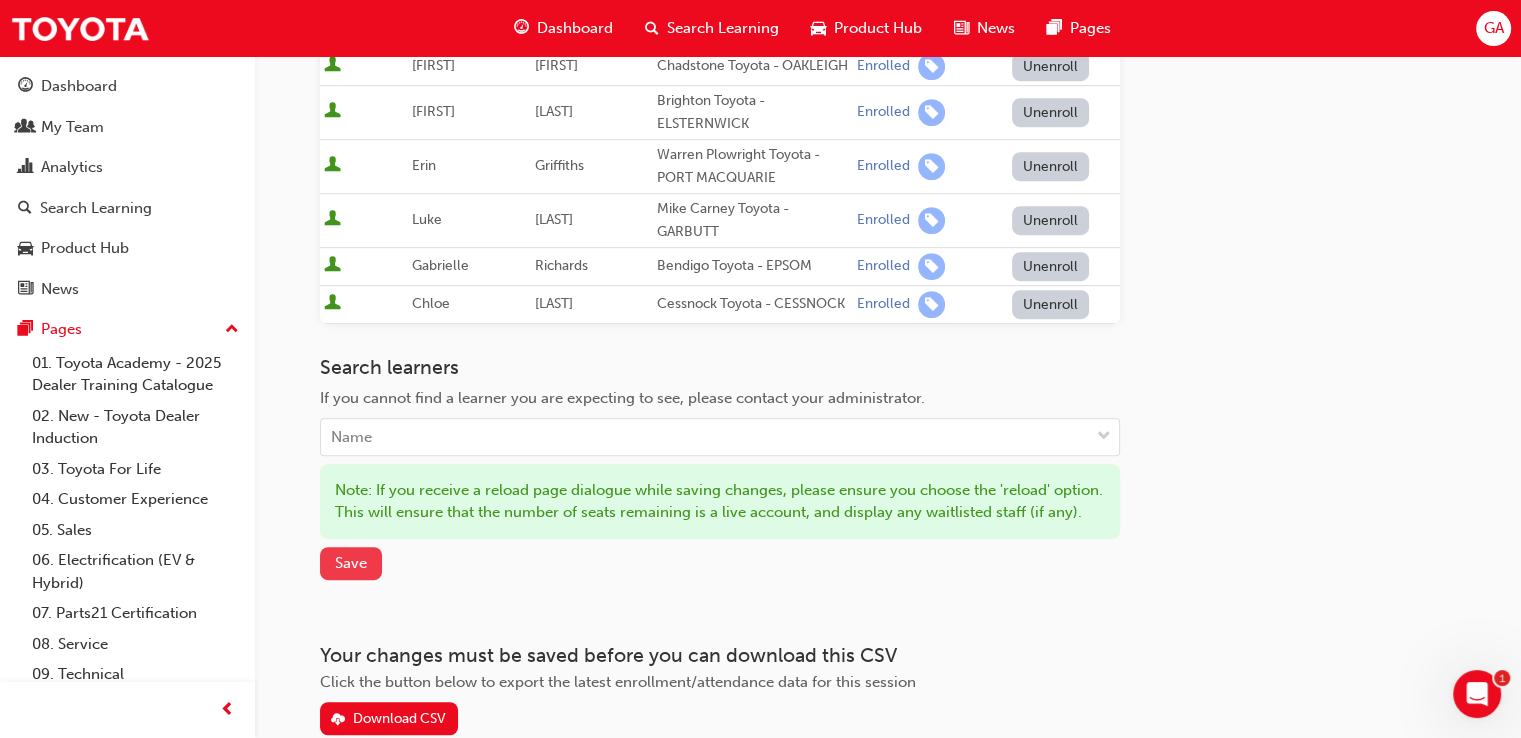 click on "Save" at bounding box center (351, 563) 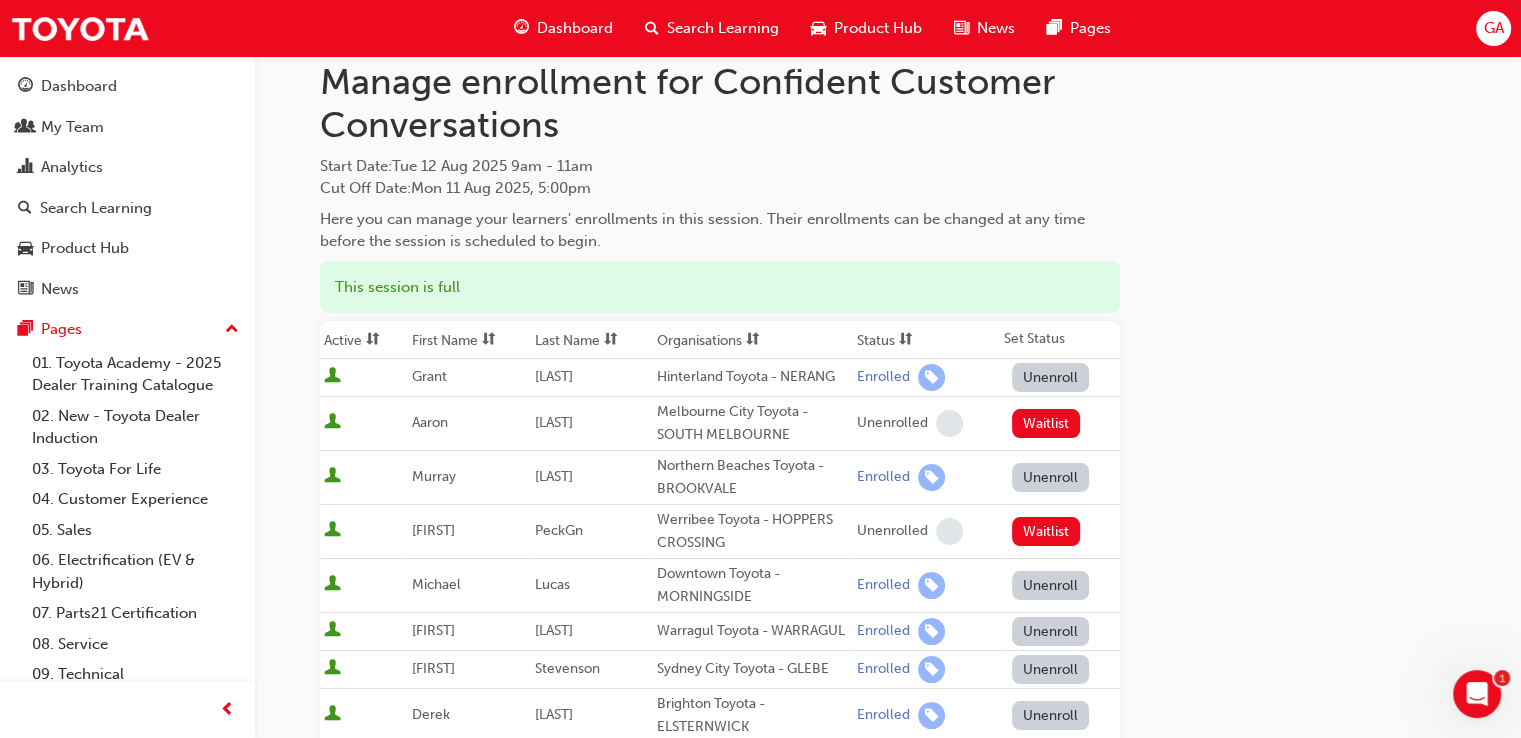 scroll, scrollTop: 0, scrollLeft: 0, axis: both 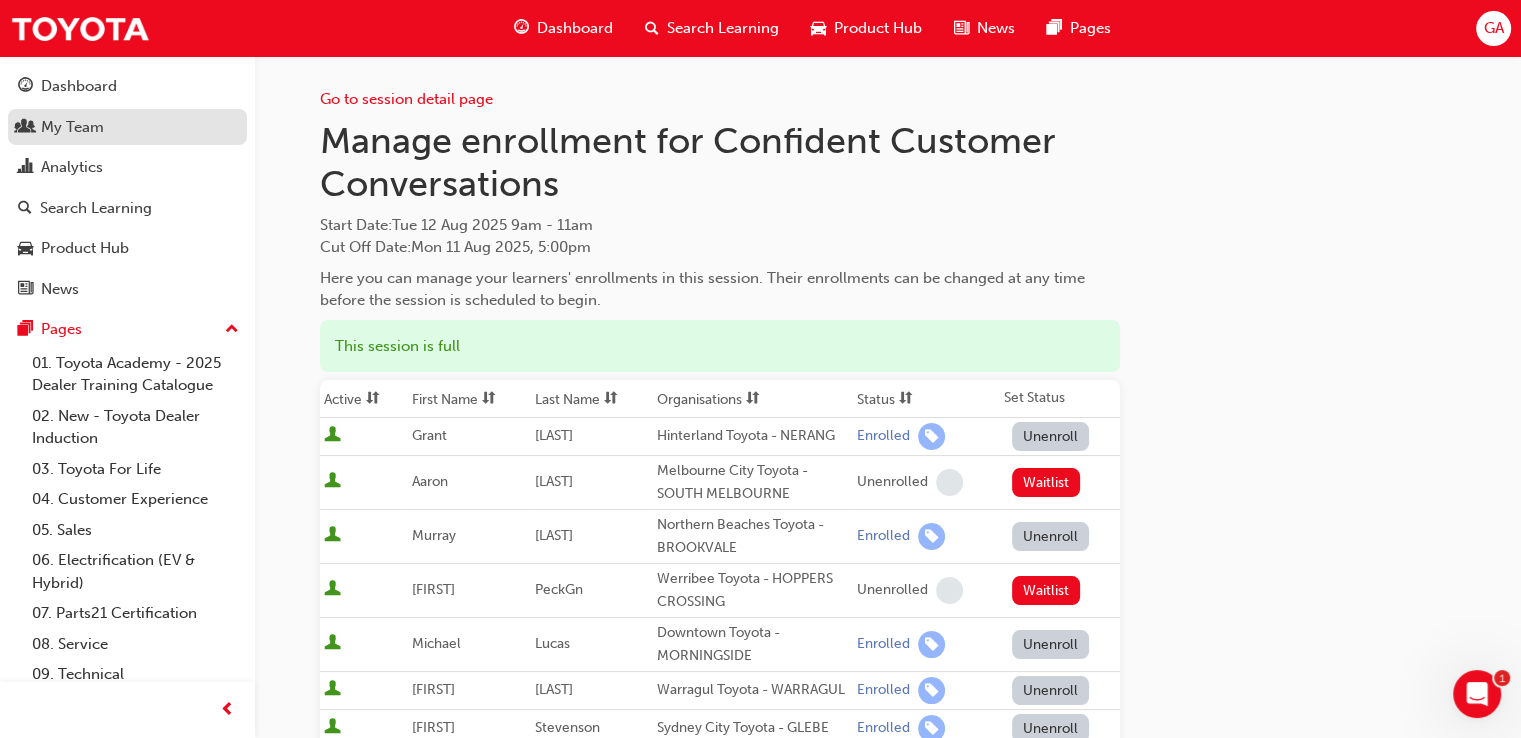 click on "My Team" at bounding box center [72, 127] 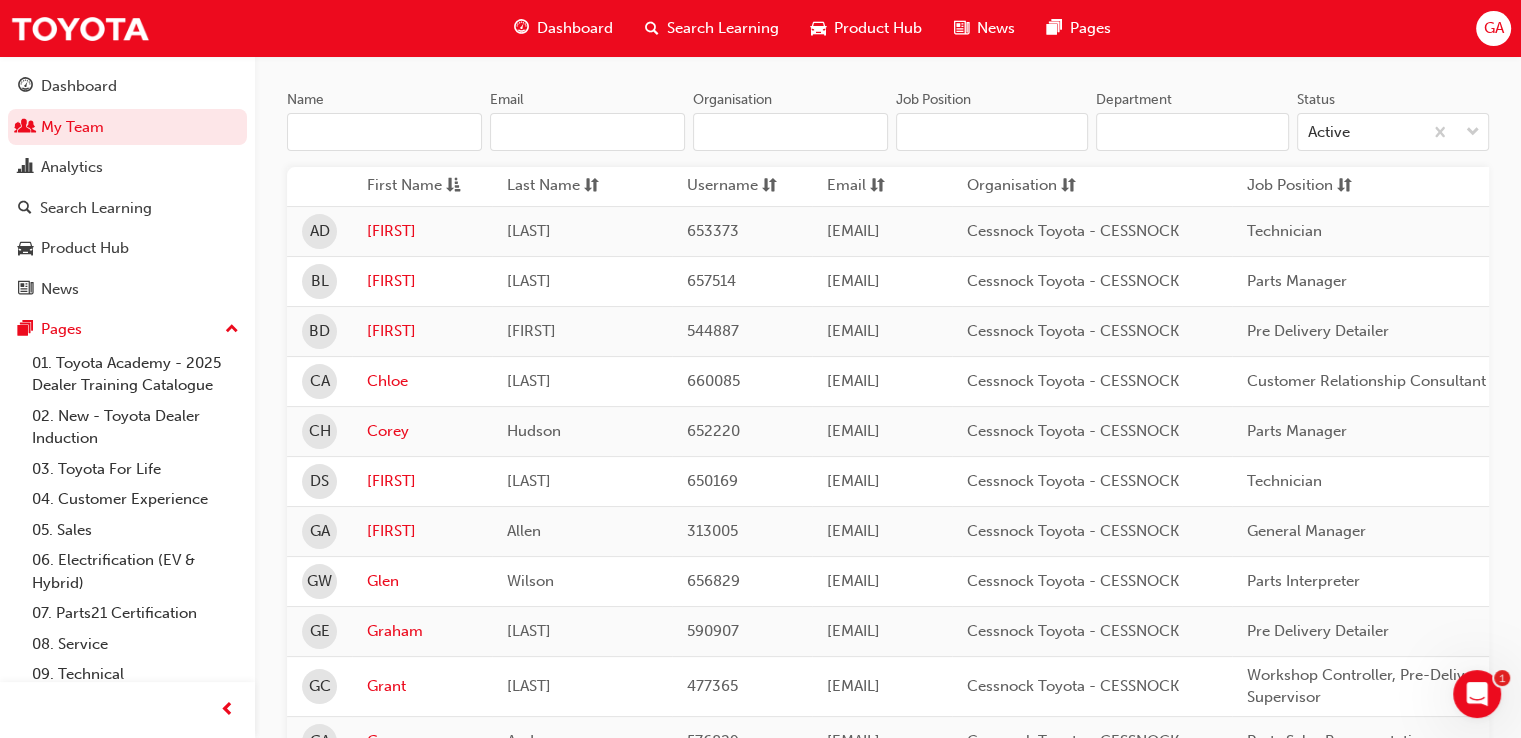 scroll, scrollTop: 200, scrollLeft: 0, axis: vertical 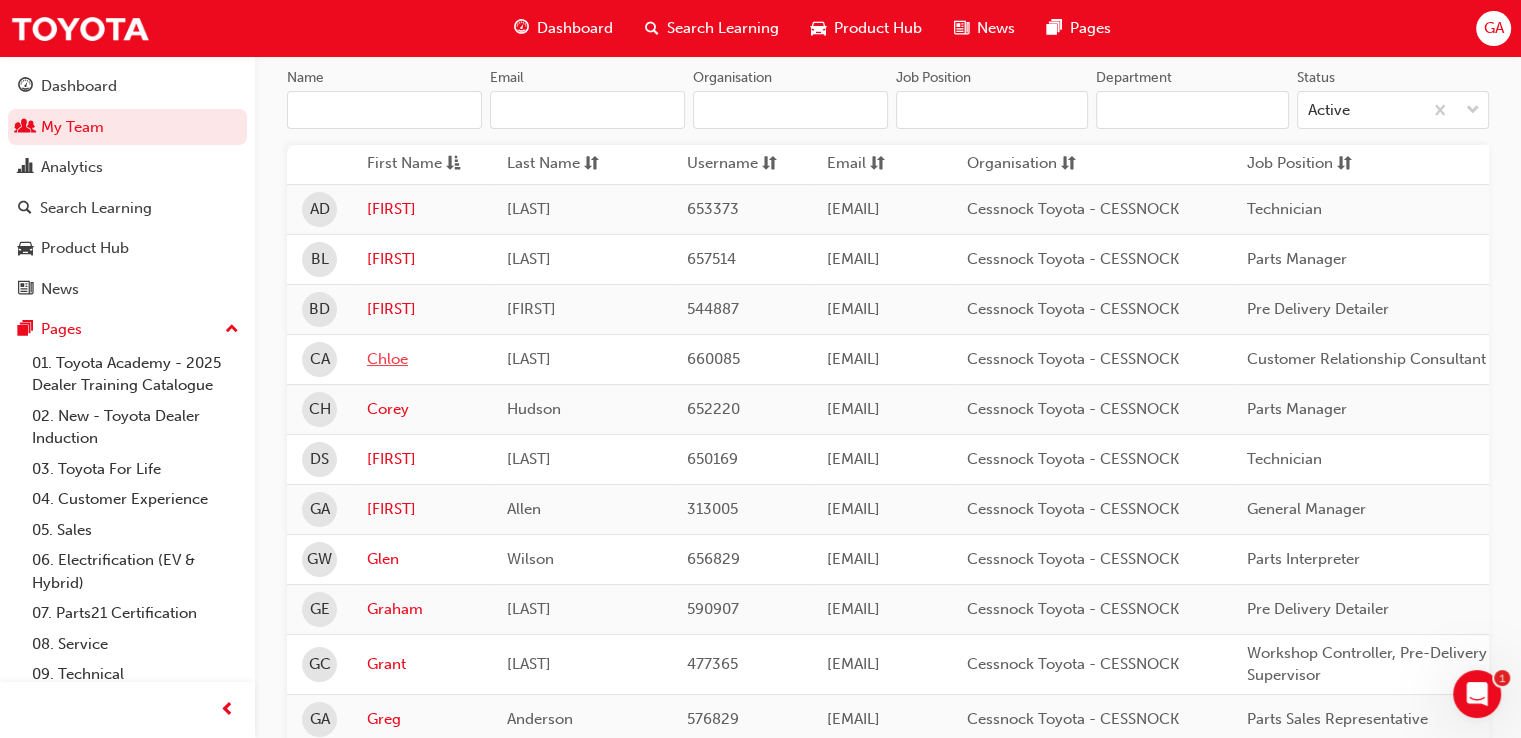 click on "Chloe" at bounding box center (422, 359) 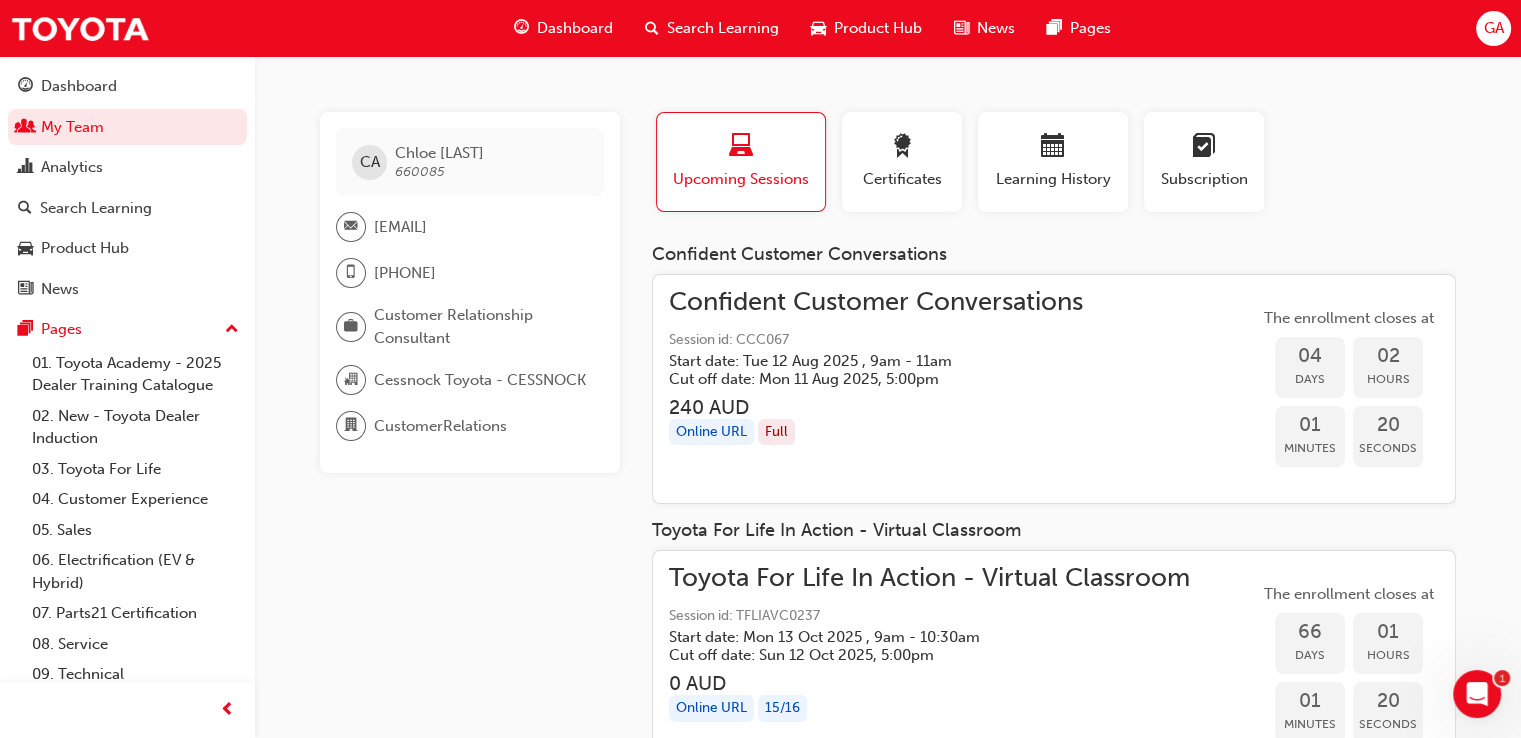 scroll, scrollTop: 0, scrollLeft: 0, axis: both 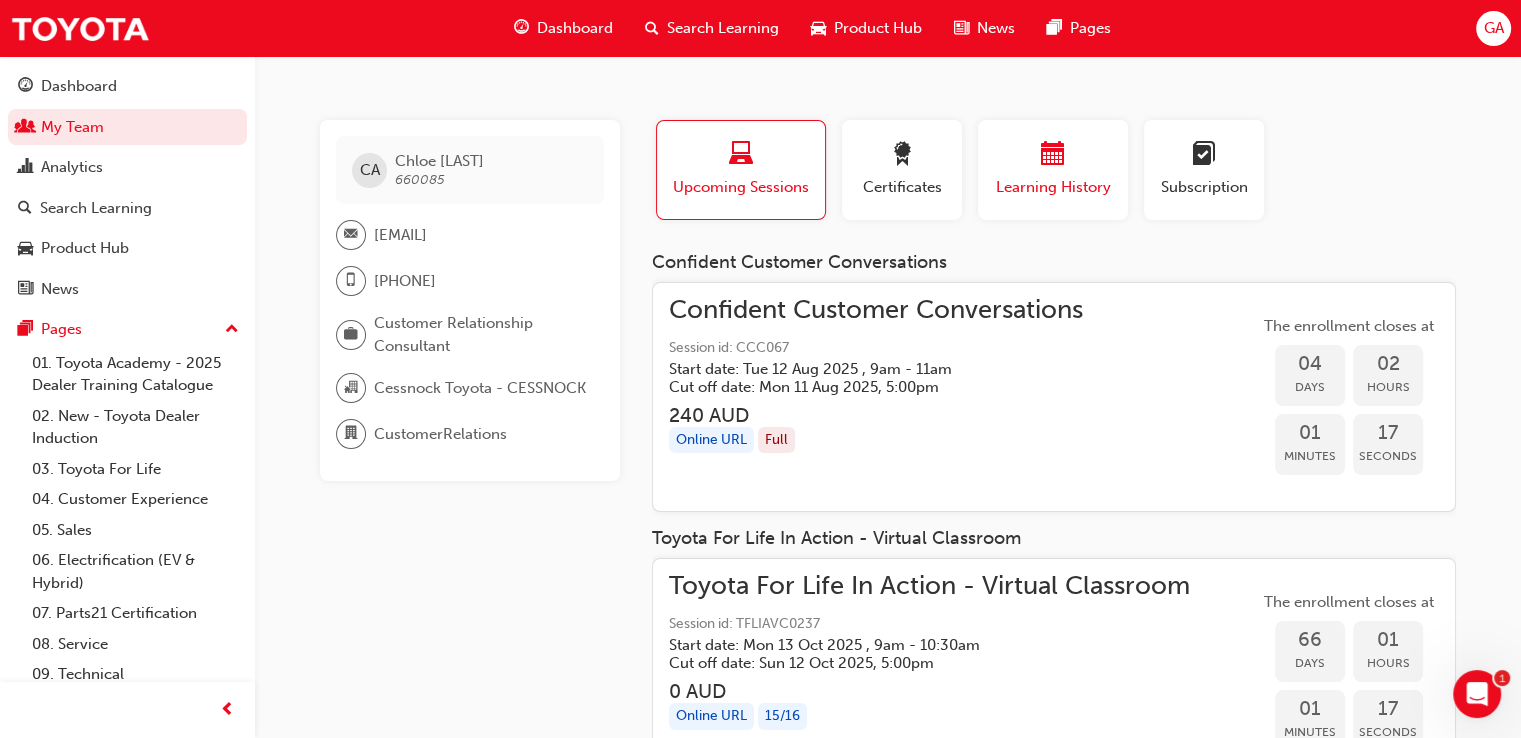 click at bounding box center [1053, 155] 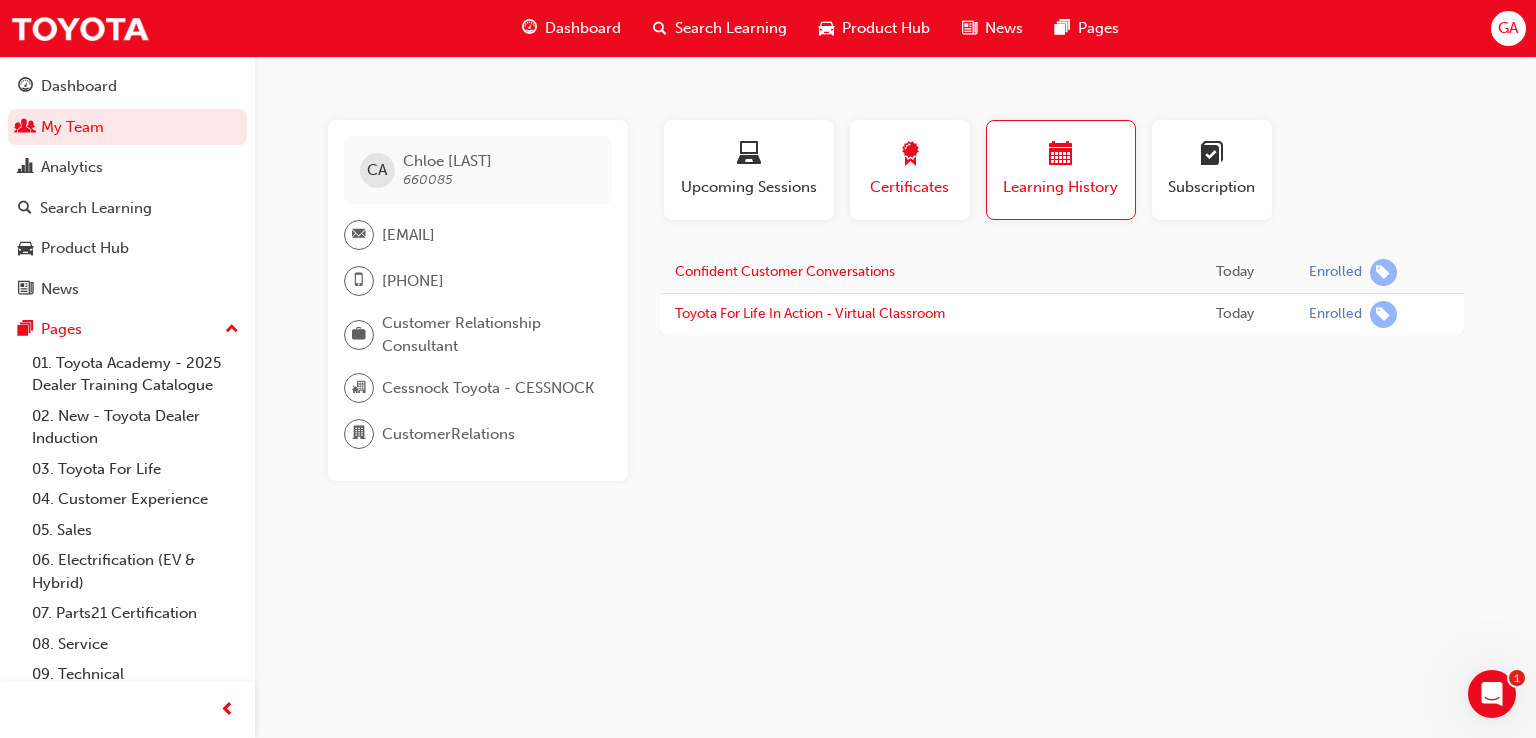 click at bounding box center [910, 157] 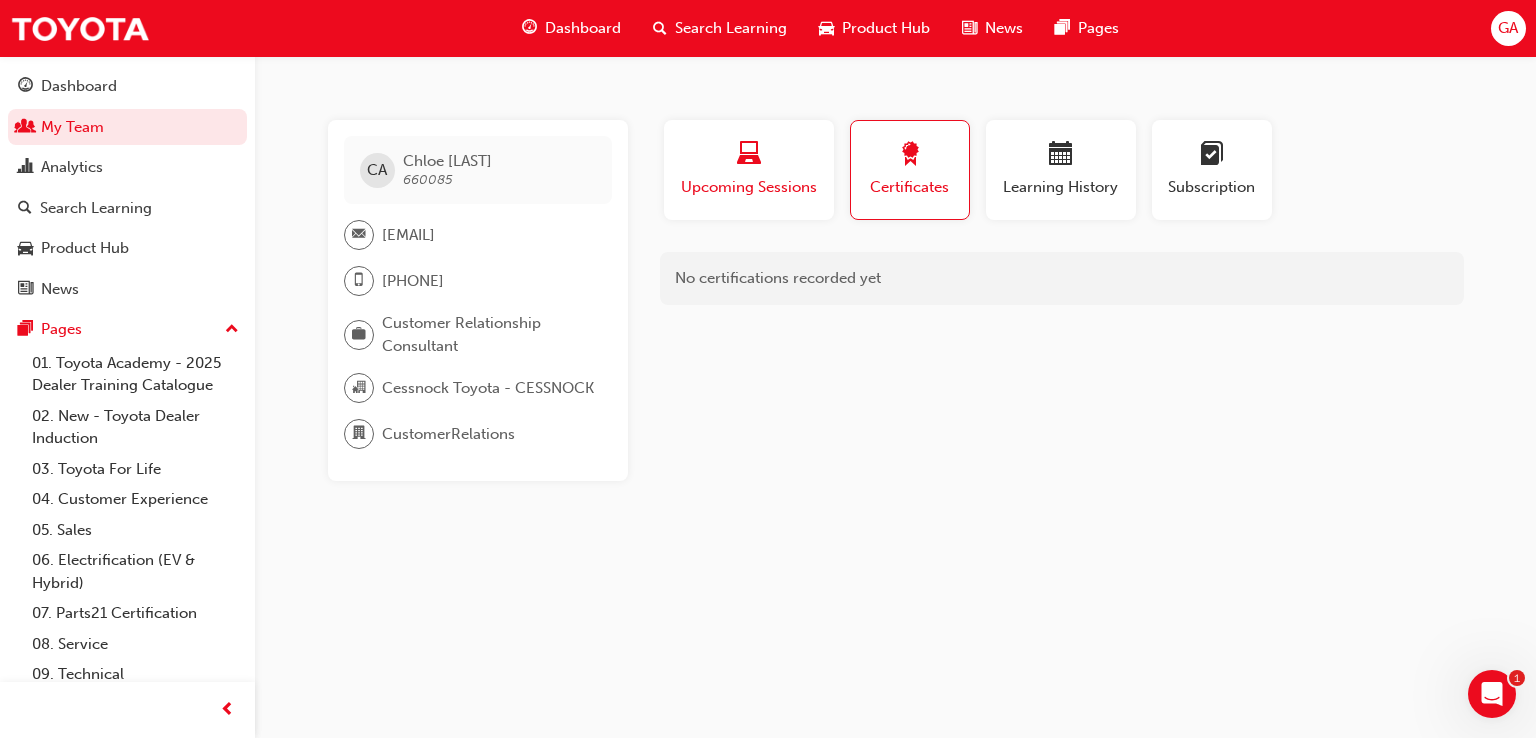 click at bounding box center (749, 155) 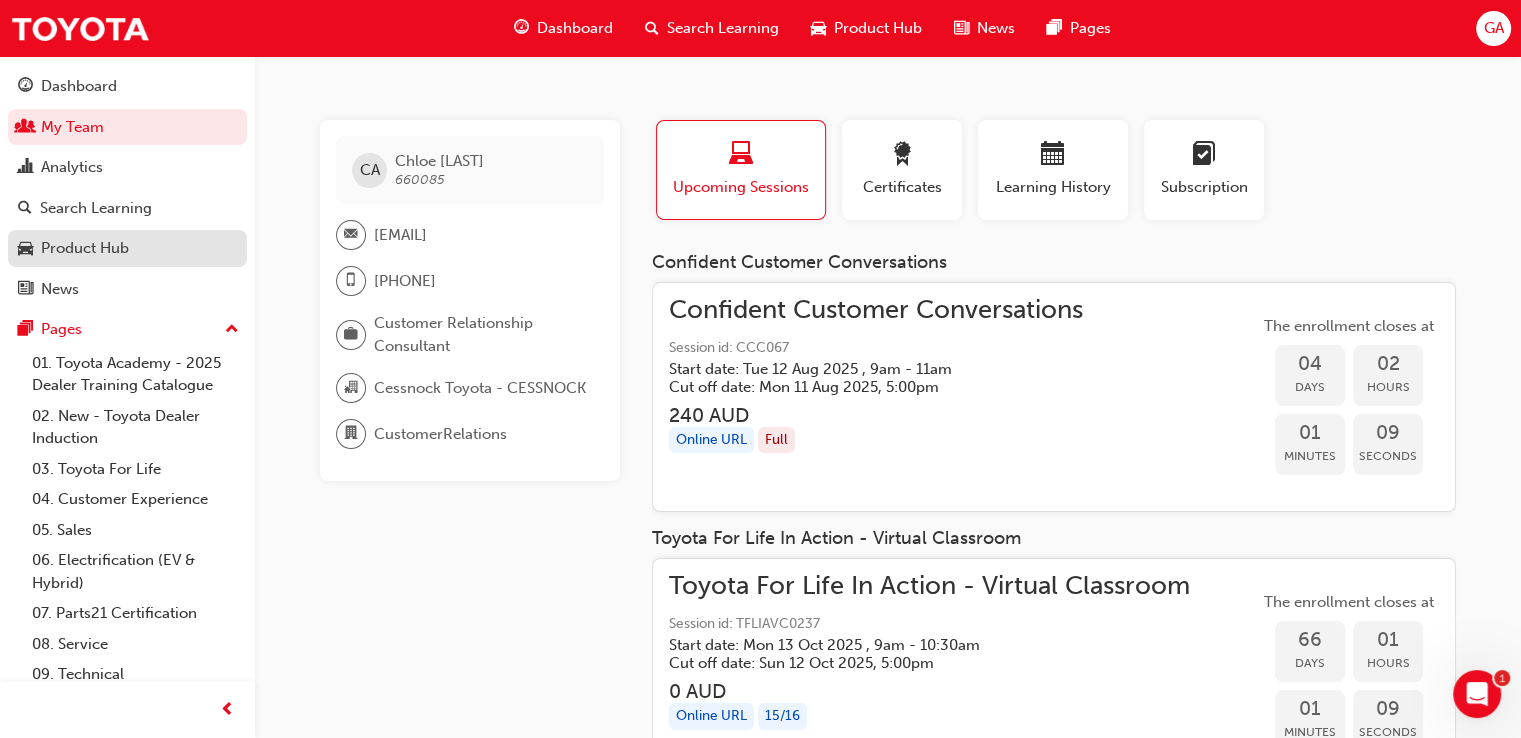 scroll, scrollTop: 72, scrollLeft: 0, axis: vertical 